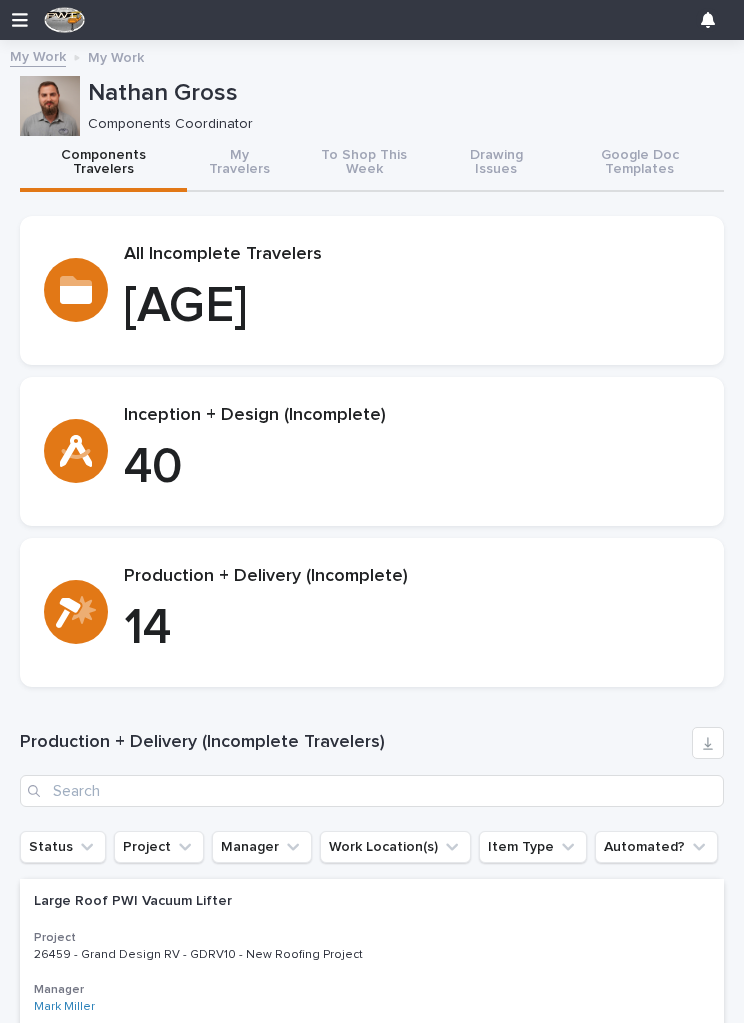 scroll, scrollTop: 0, scrollLeft: 0, axis: both 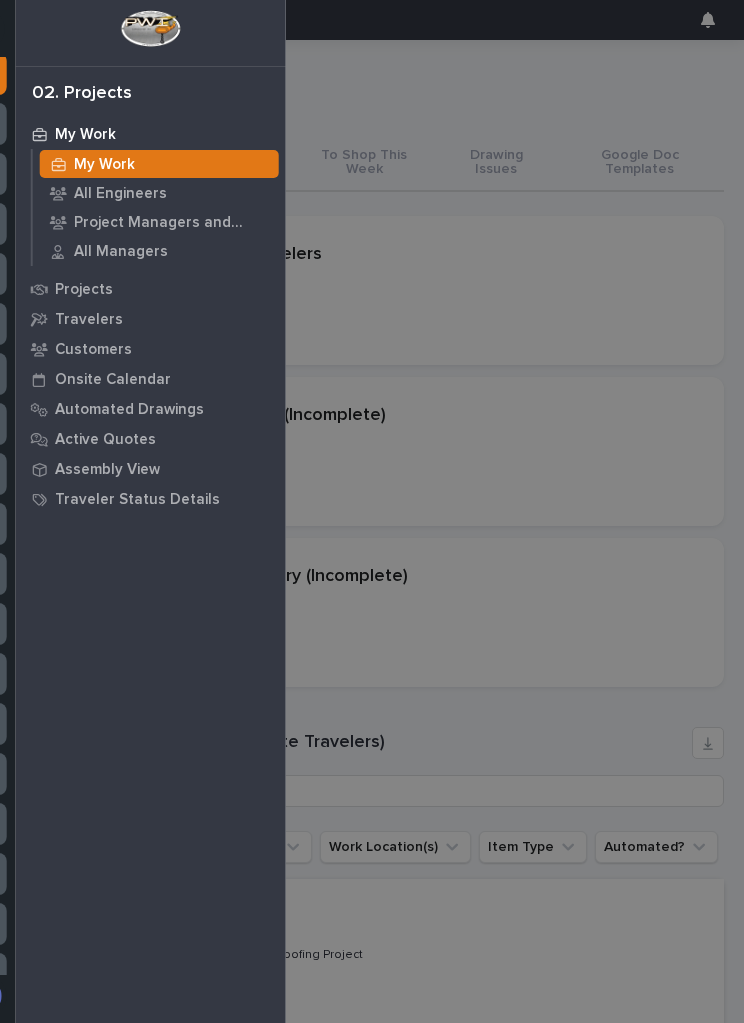 click at bounding box center [-16, 29] 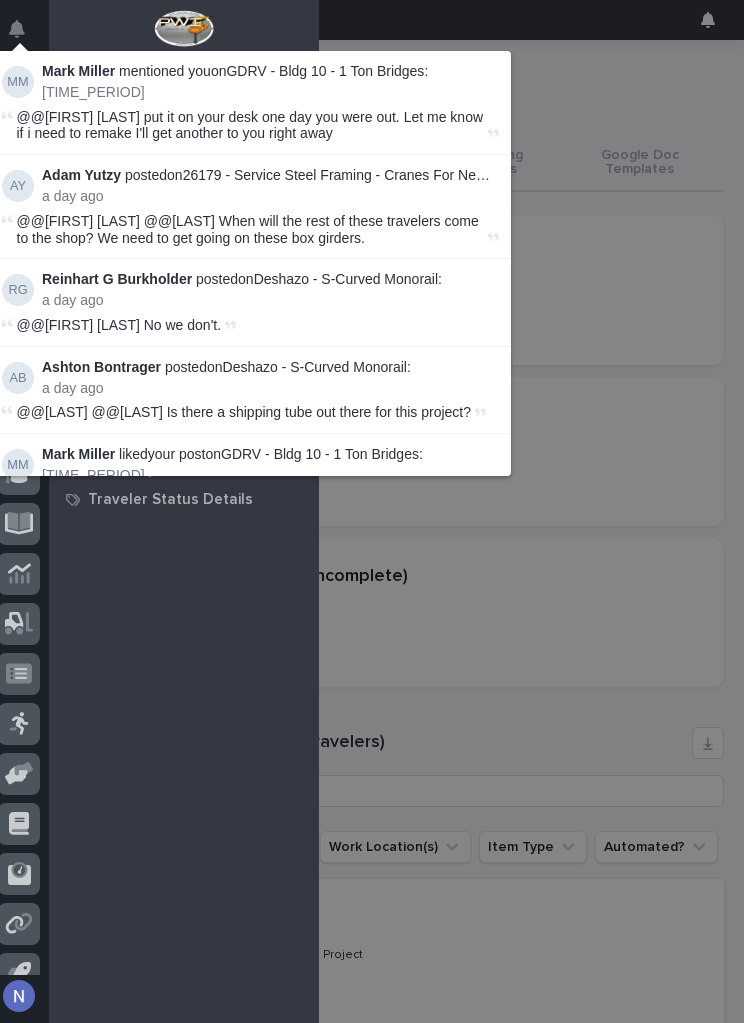 scroll, scrollTop: 50, scrollLeft: 0, axis: vertical 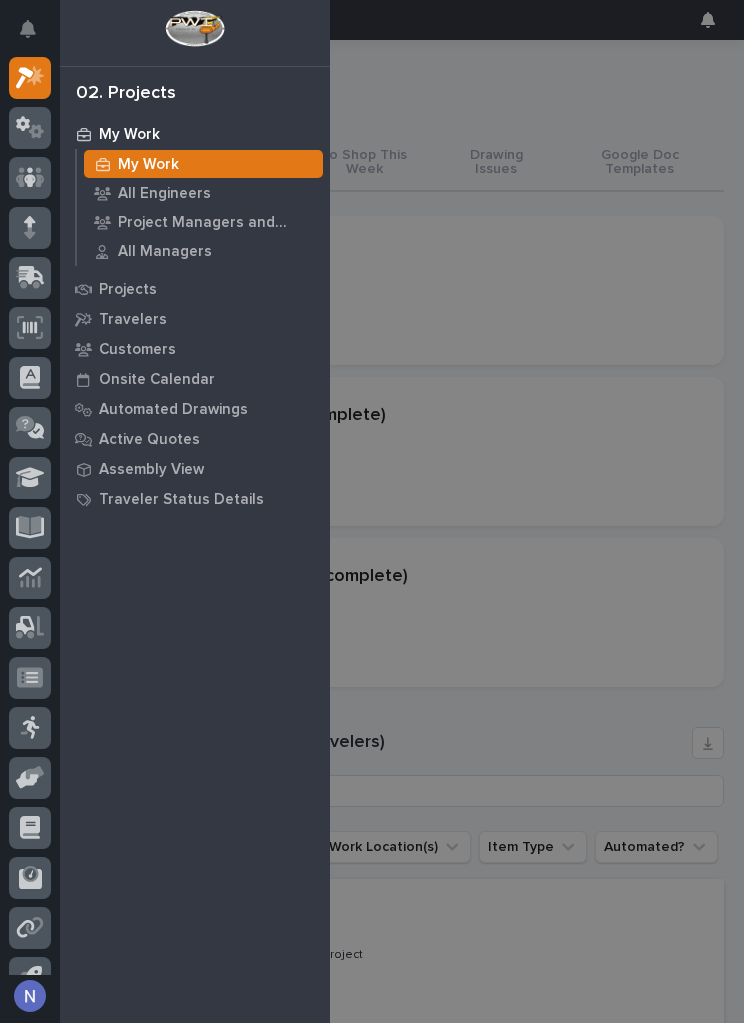 click at bounding box center (195, 33) 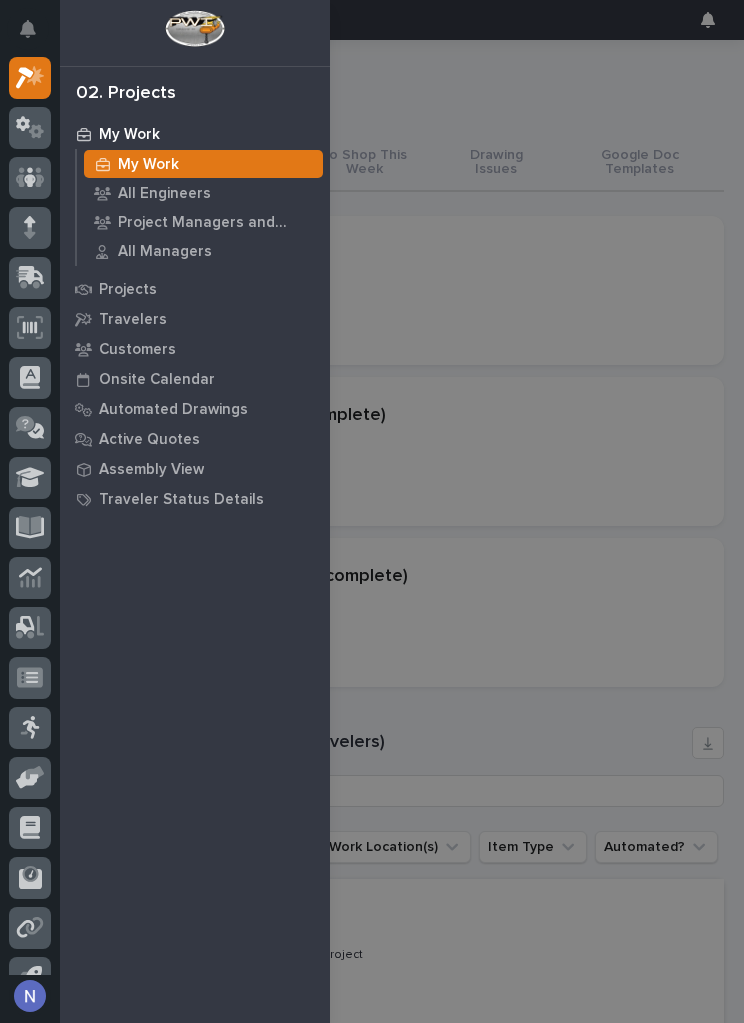 click on "My Settings Log Out 02. Projects My Work My Work All Engineers Project Managers and Engineers All Managers Projects Travelers Customers Onsite Calendar Automated Drawings Active Quotes Assembly View Traveler Status Details" at bounding box center (372, 511) 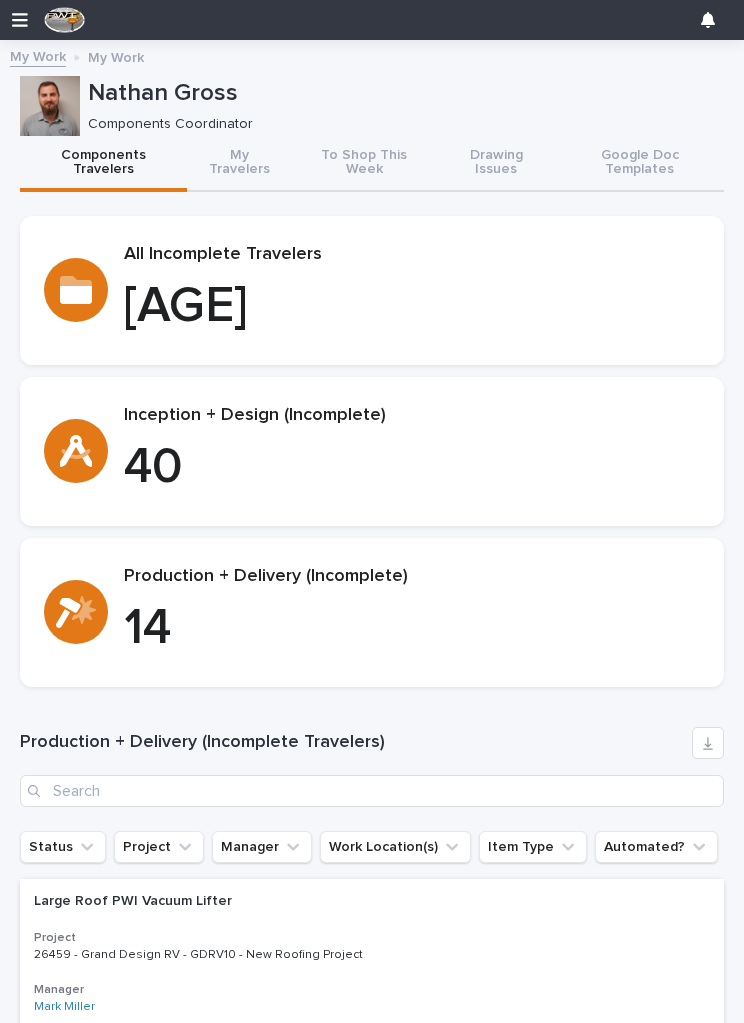 click at bounding box center [65, 20] 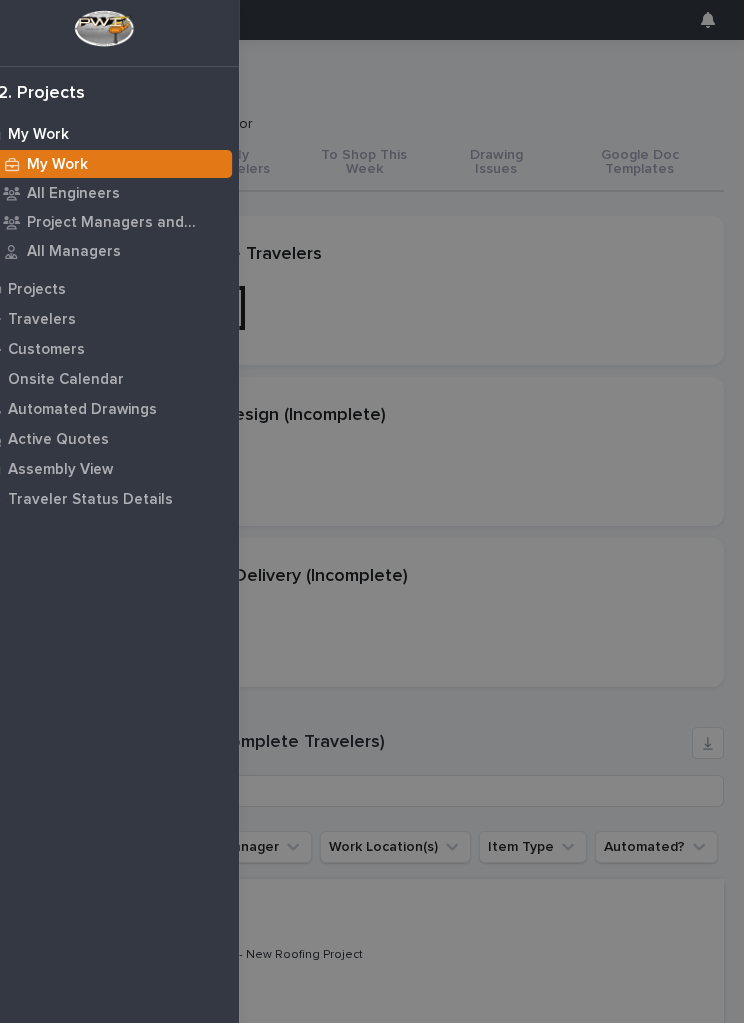 scroll, scrollTop: 54, scrollLeft: 0, axis: vertical 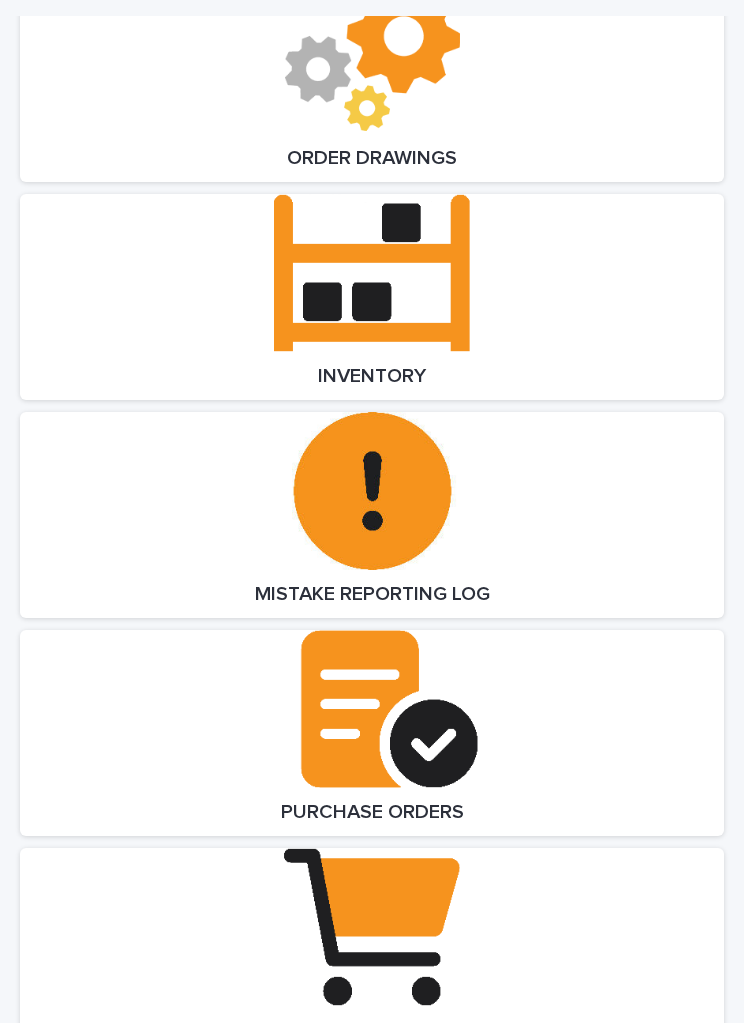 click on "Open Link" at bounding box center (372, 297) 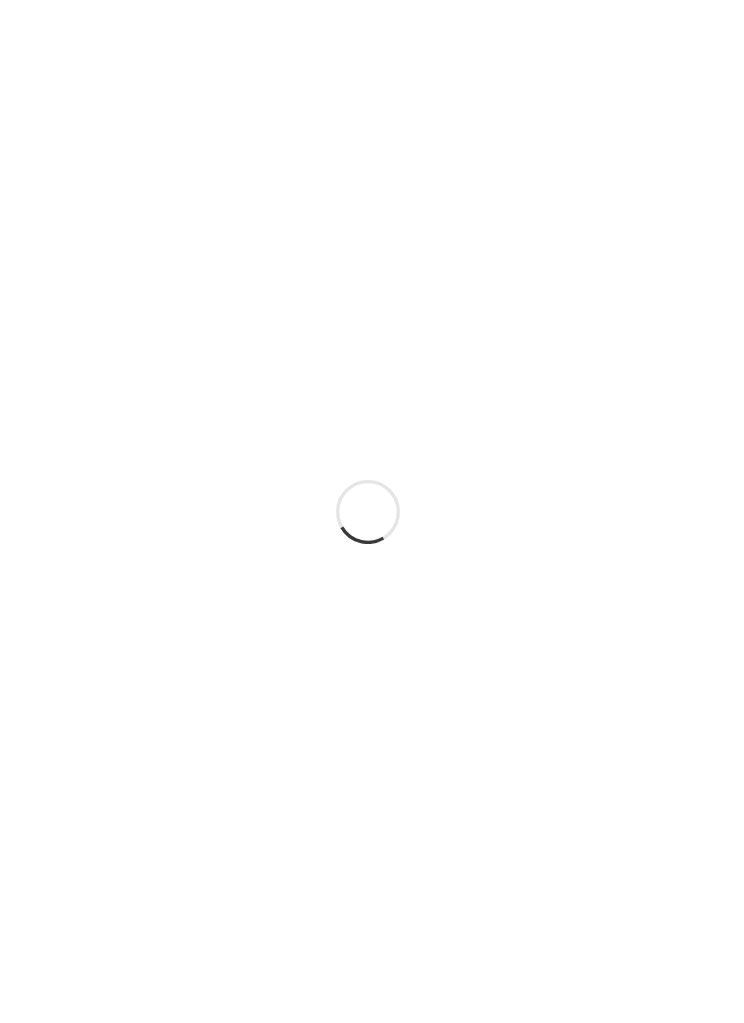 scroll, scrollTop: 0, scrollLeft: 0, axis: both 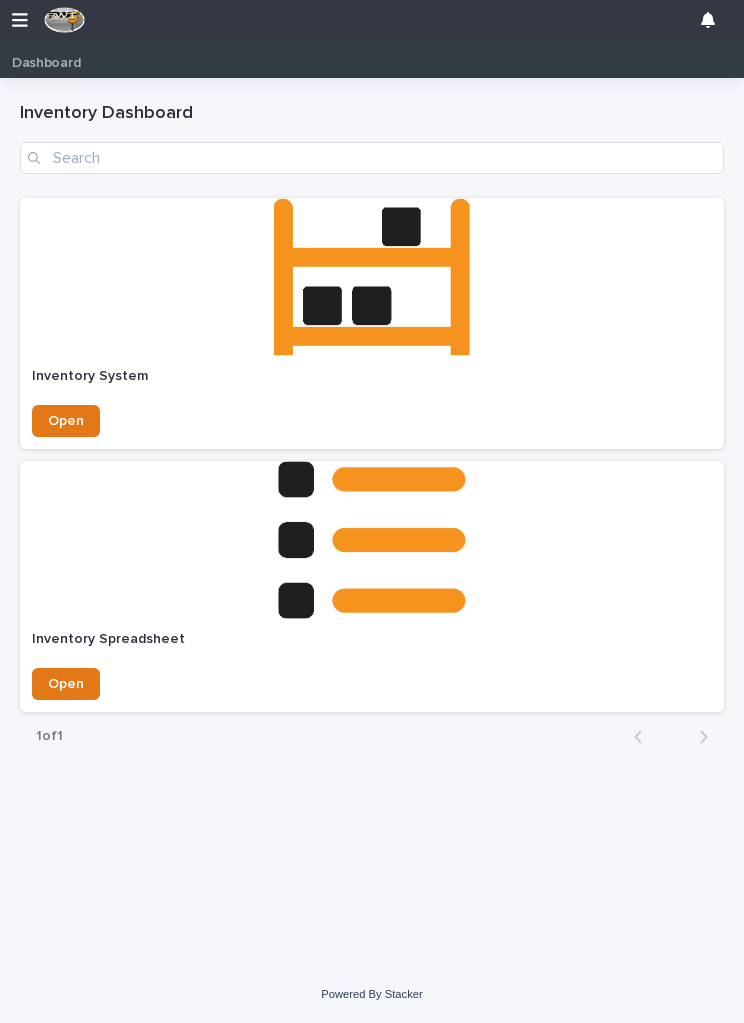 click on "Open" at bounding box center [66, 684] 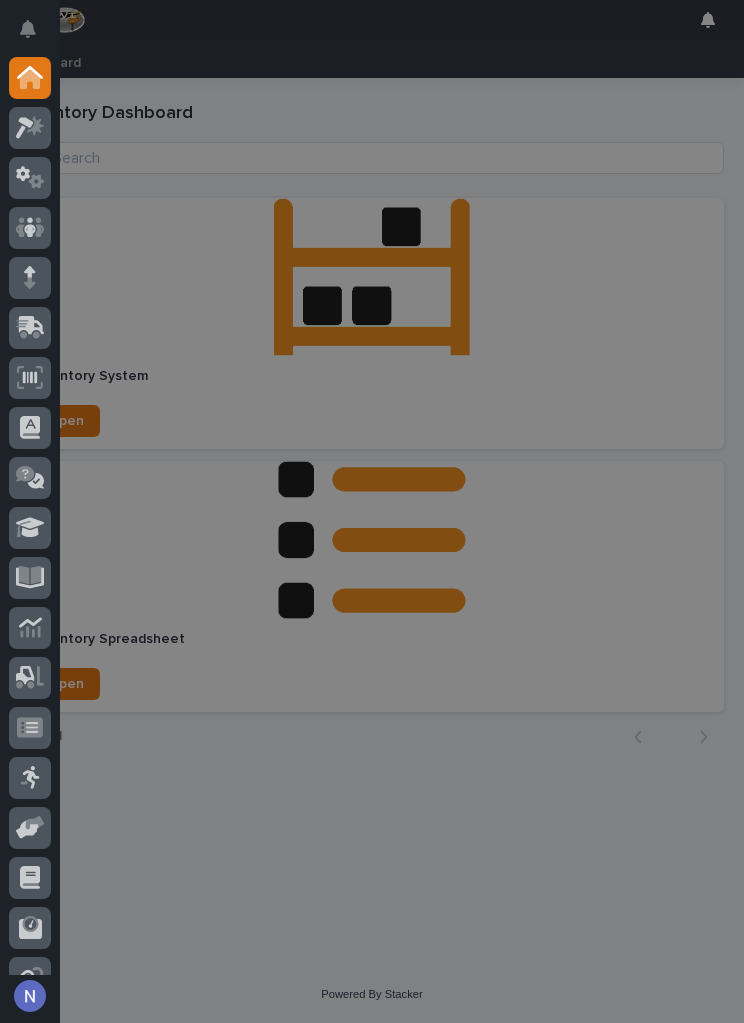 scroll, scrollTop: 0, scrollLeft: 0, axis: both 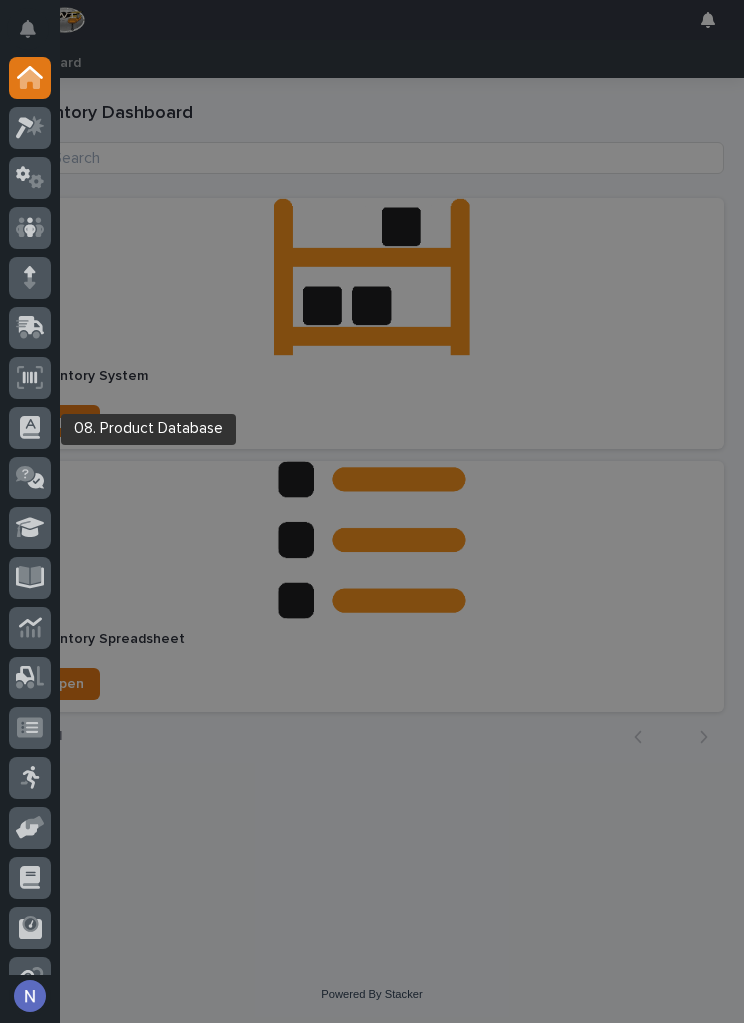 click at bounding box center (30, 428) 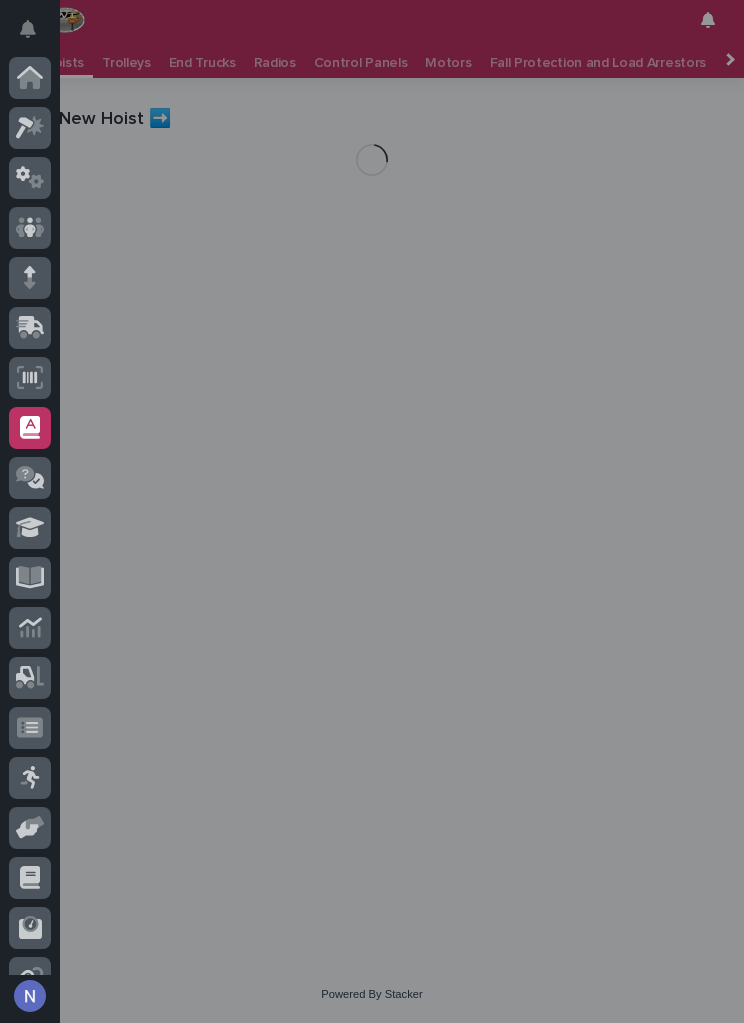 scroll, scrollTop: 82, scrollLeft: 0, axis: vertical 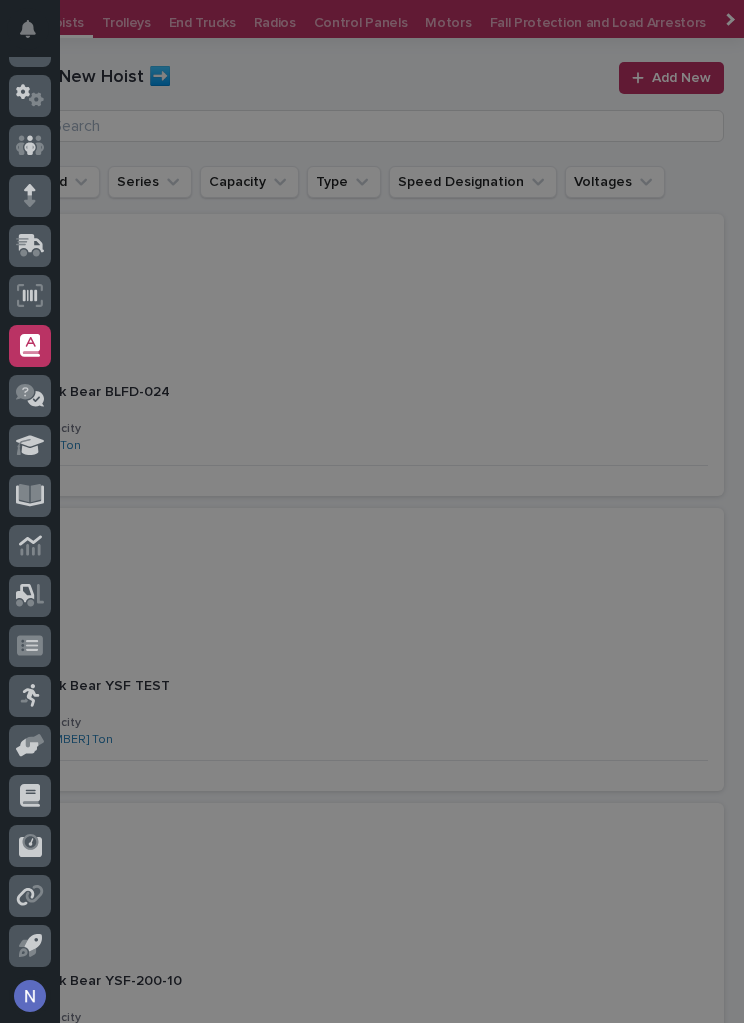 click on "My Settings Log Out" at bounding box center (372, 511) 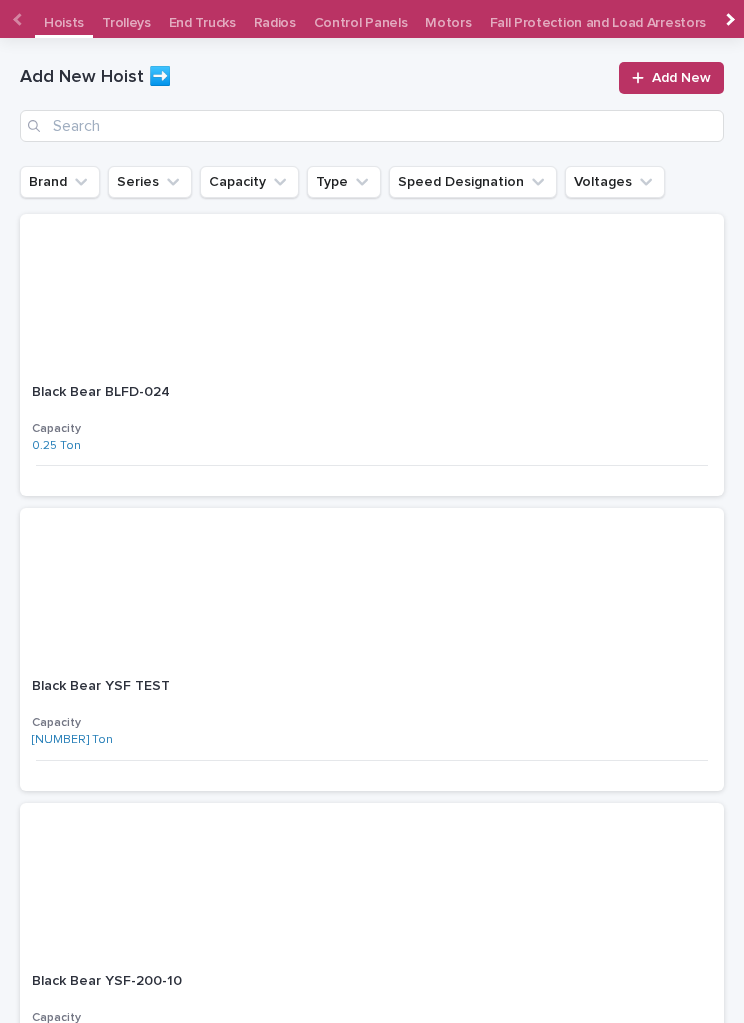 click at bounding box center [19, 19] 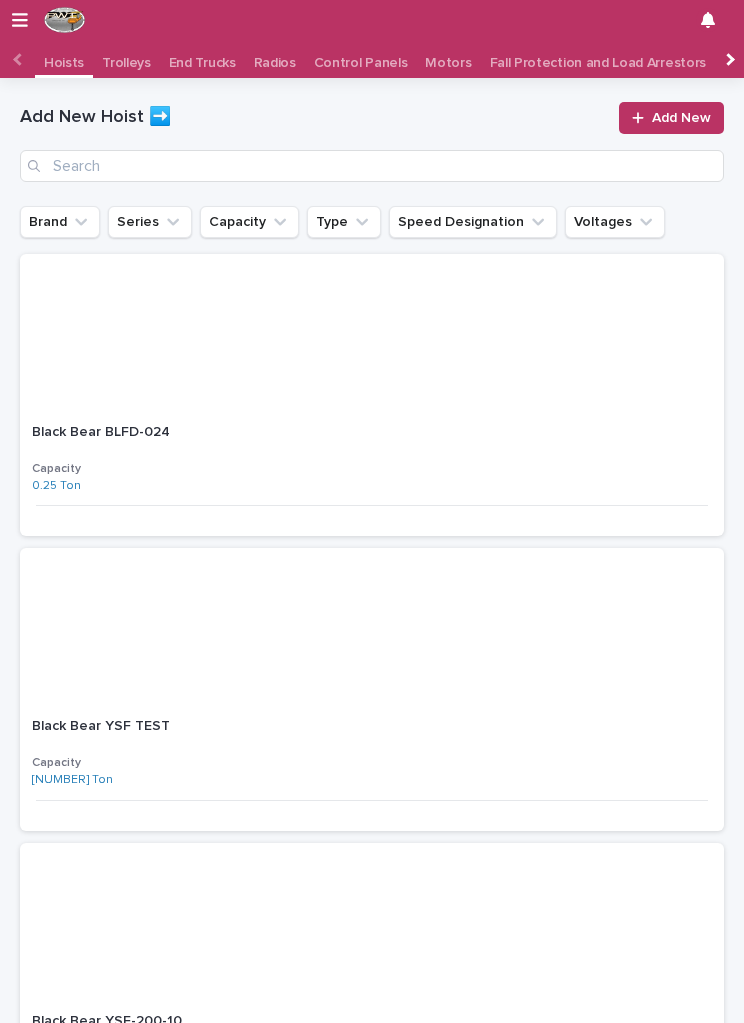 scroll, scrollTop: 0, scrollLeft: 0, axis: both 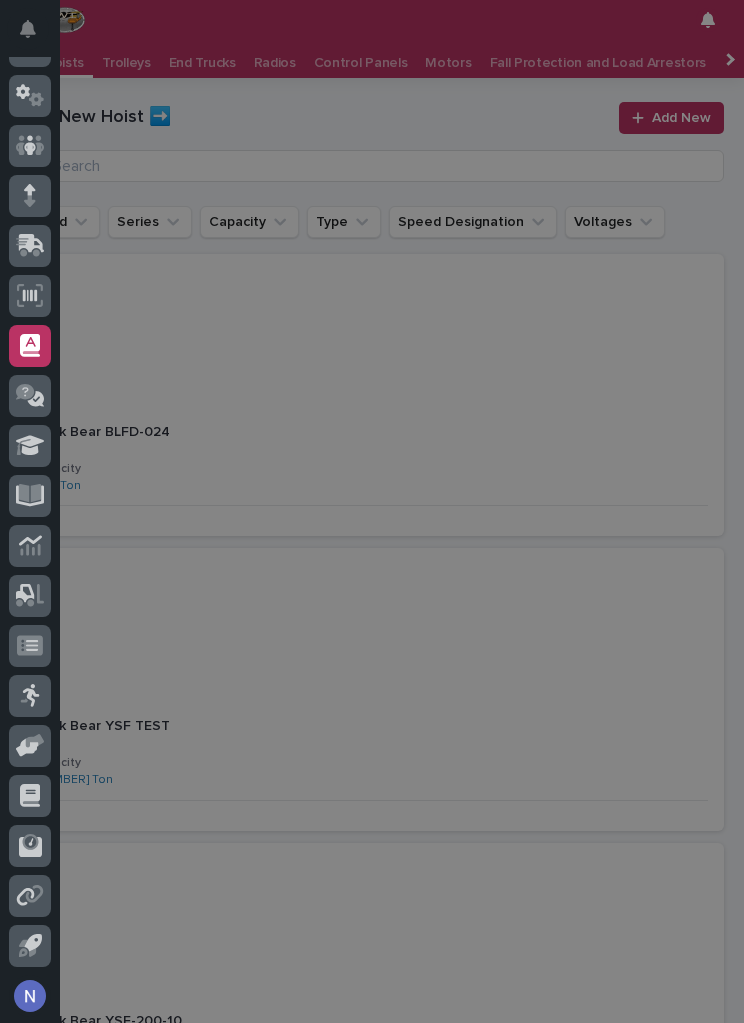 click at bounding box center (30, 346) 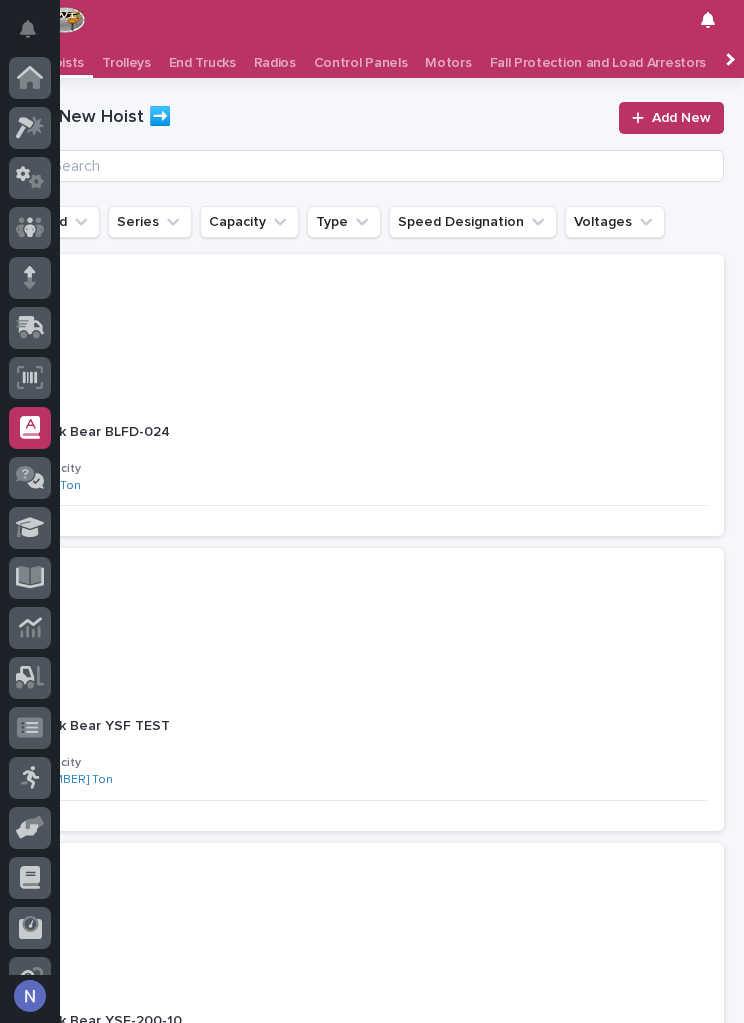 scroll, scrollTop: 15, scrollLeft: 0, axis: vertical 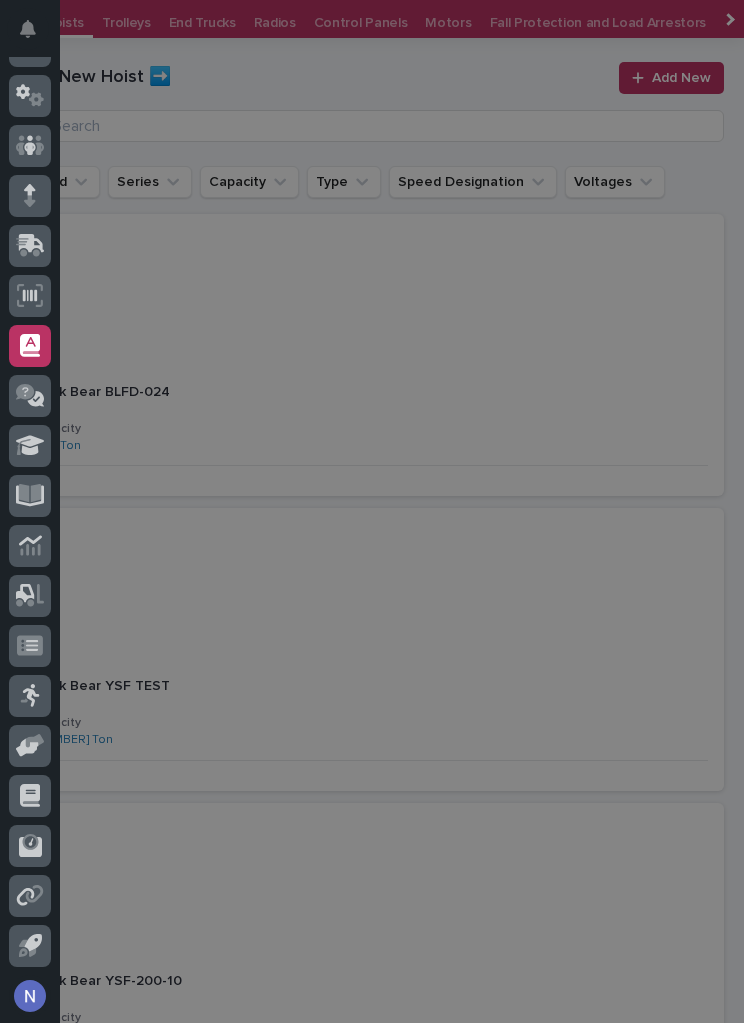 click on "My Settings Log Out" at bounding box center (372, 511) 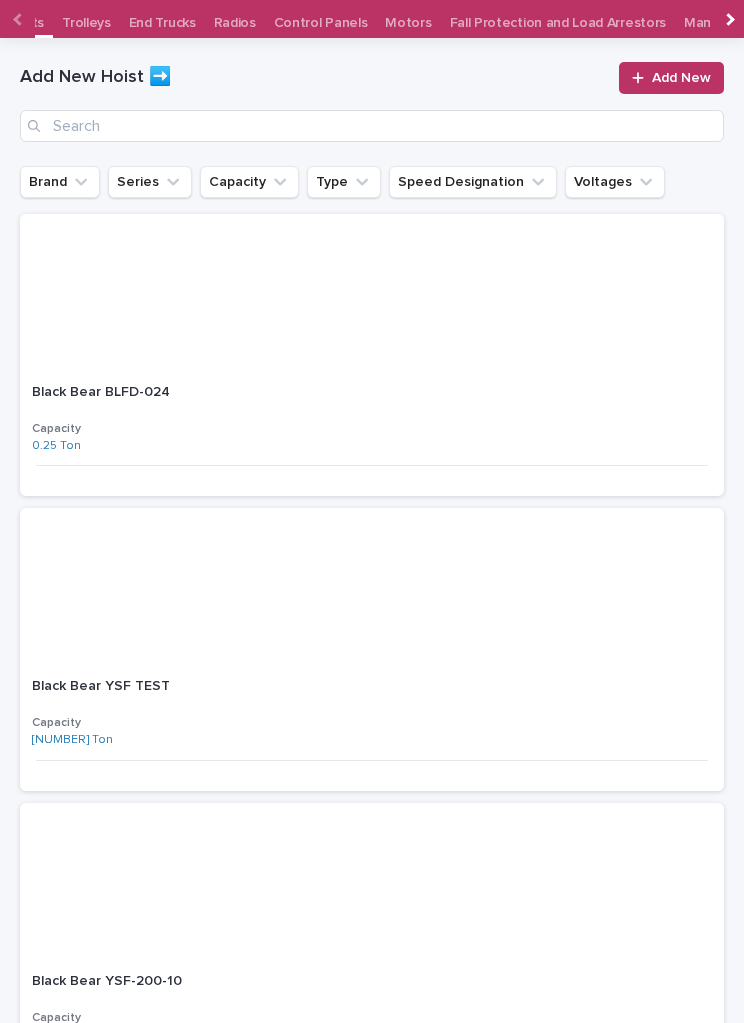 scroll, scrollTop: 0, scrollLeft: 46, axis: horizontal 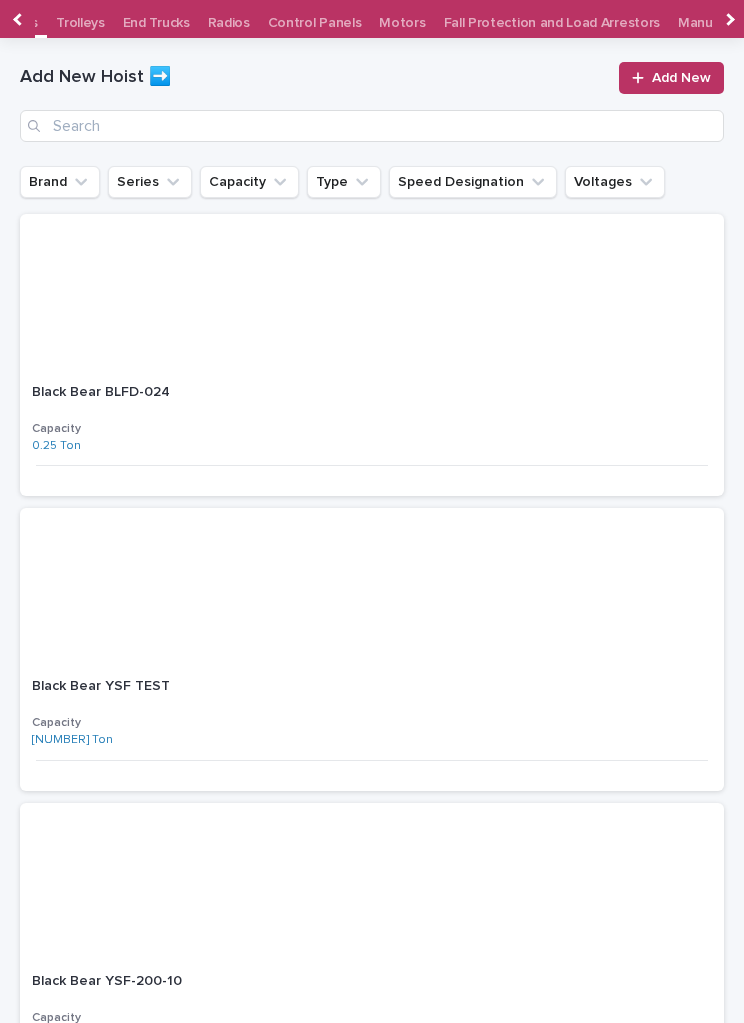 click on "Radios" at bounding box center (229, 16) 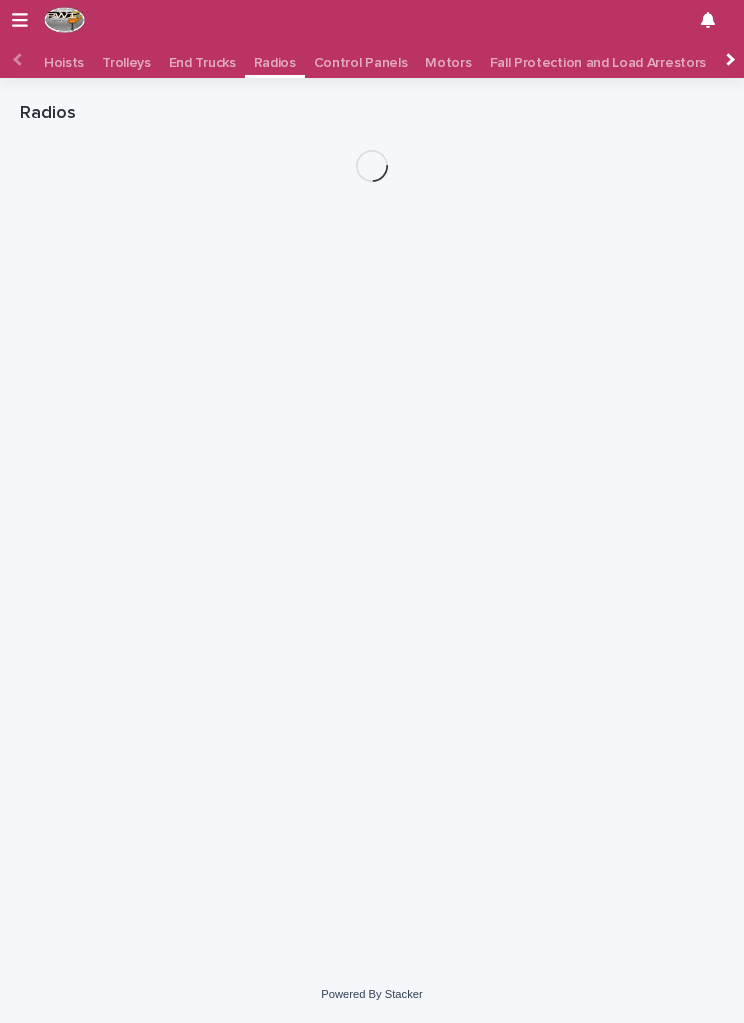 scroll, scrollTop: 12, scrollLeft: 0, axis: vertical 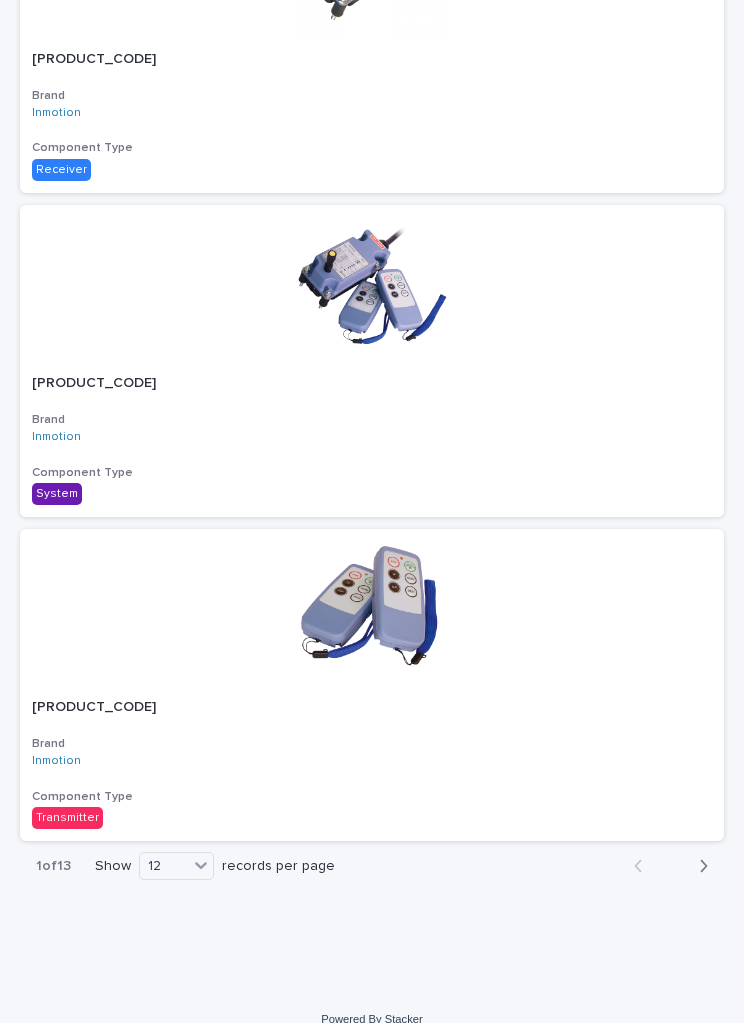 click on "Next" at bounding box center (697, 866) 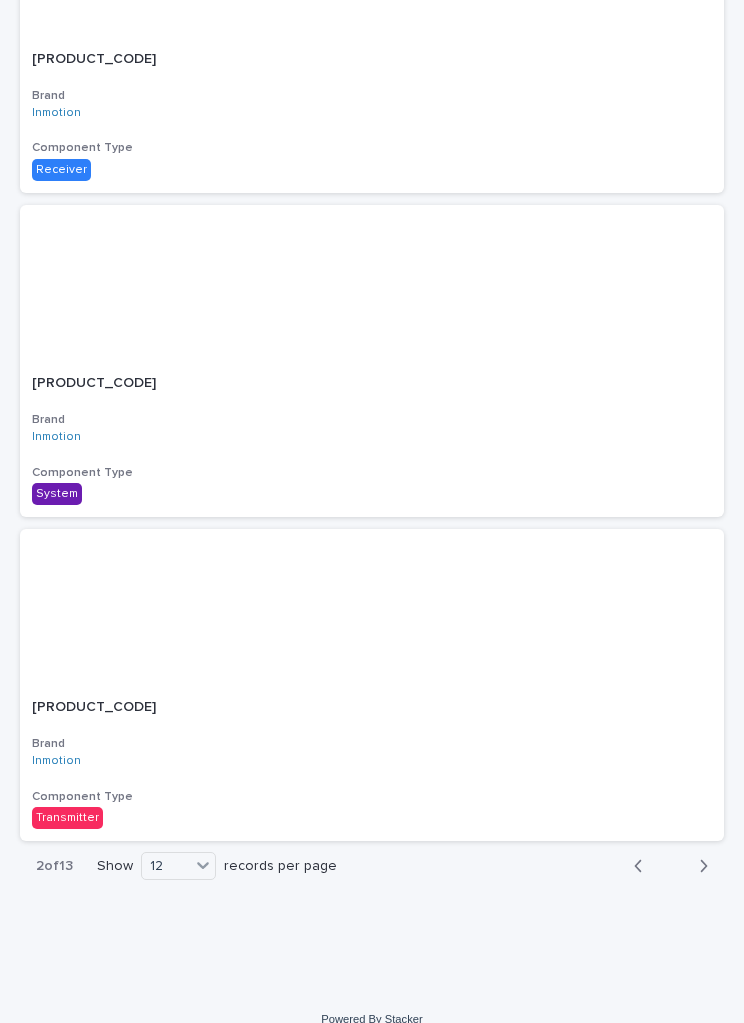click at bounding box center [699, 866] 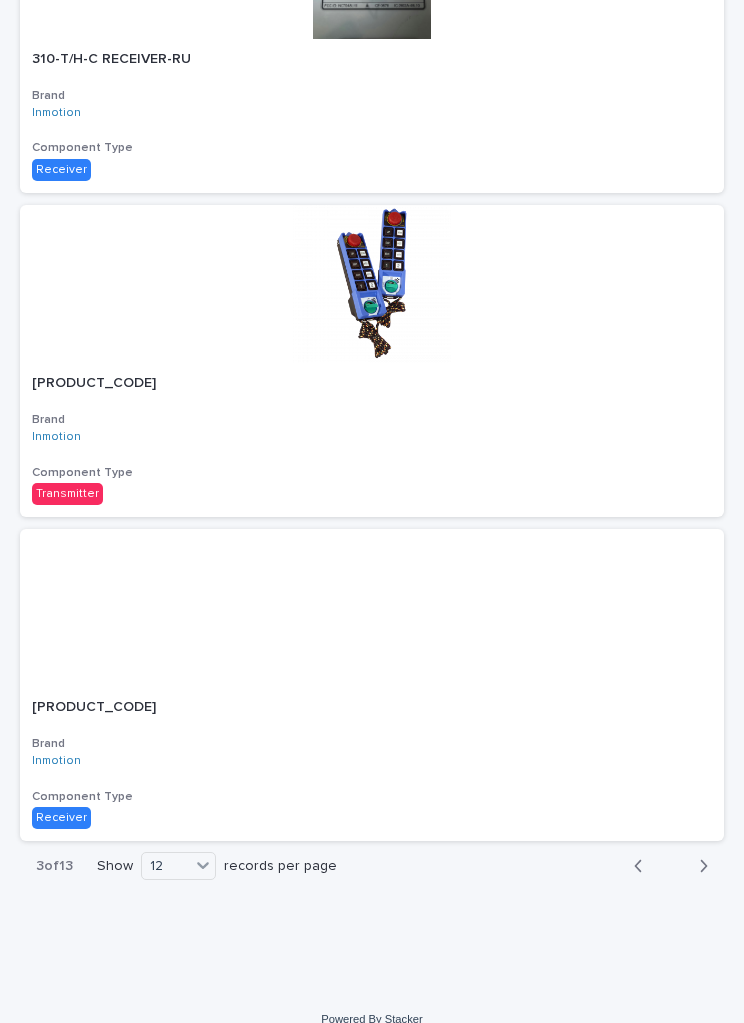 click on "Next" at bounding box center (697, 866) 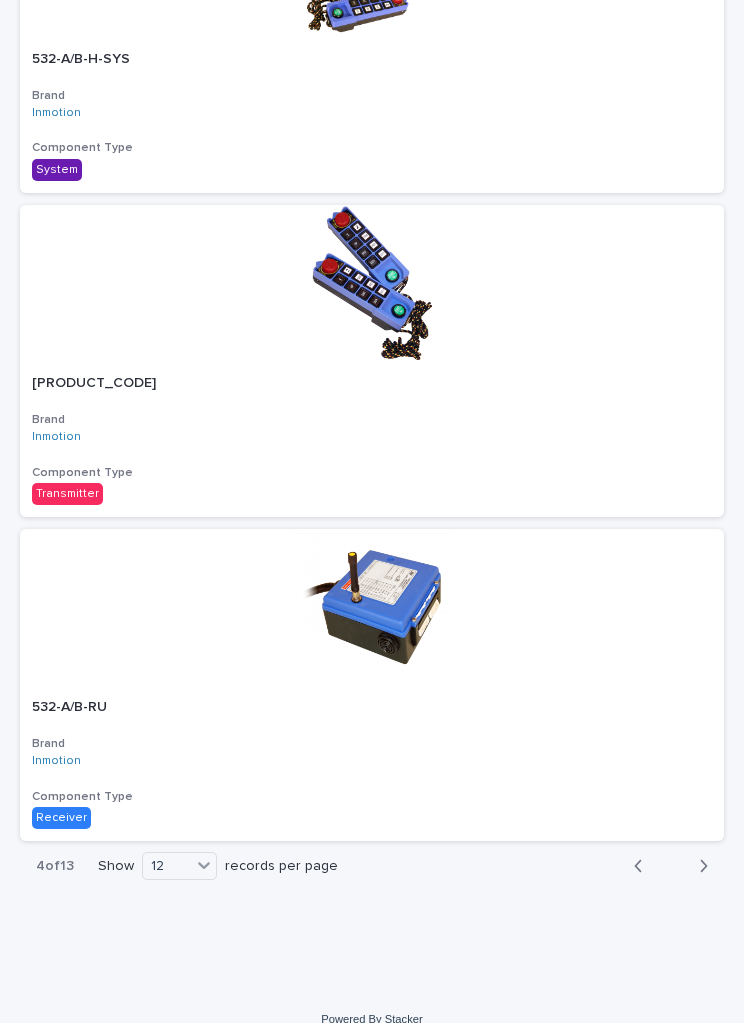 click on "Next" at bounding box center (697, 866) 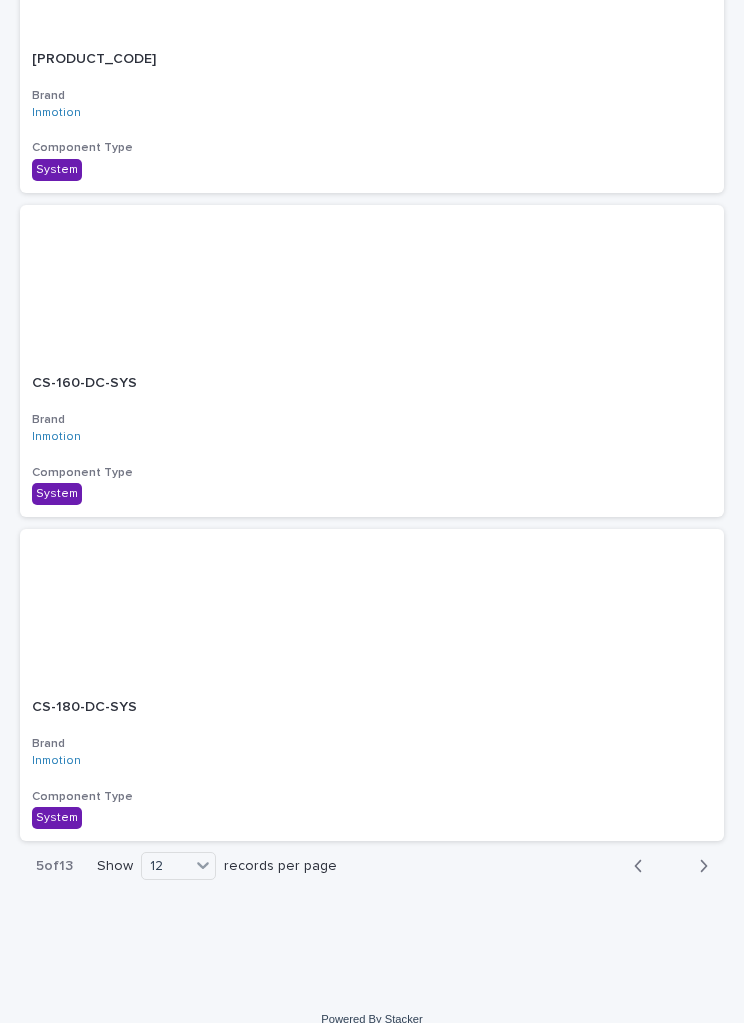 click 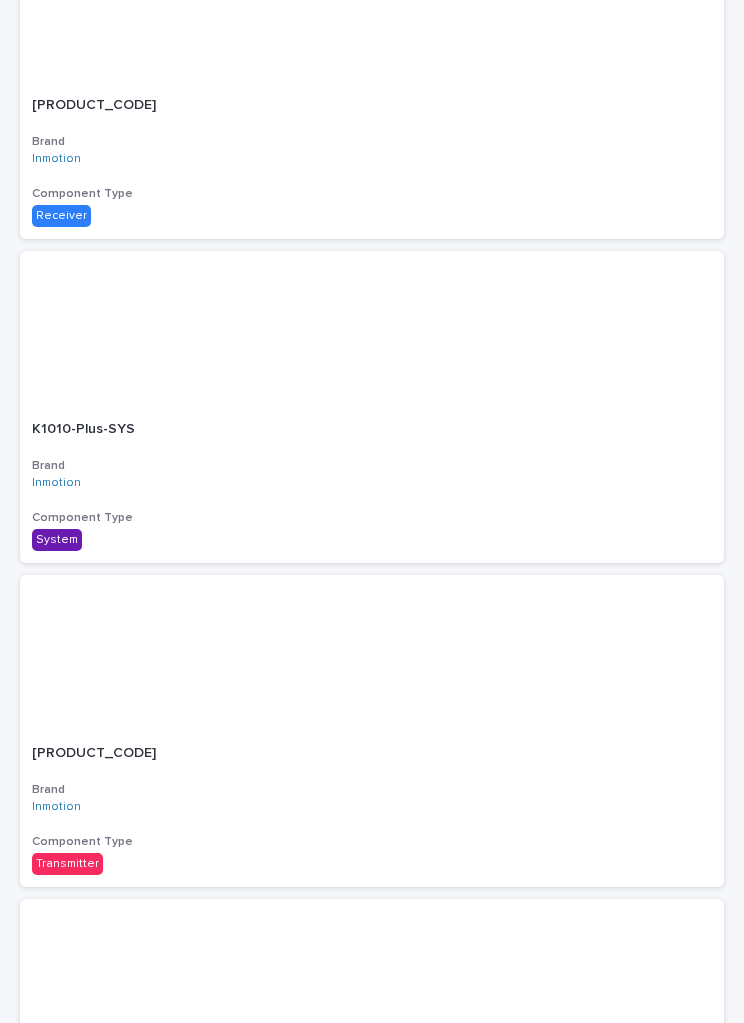 scroll, scrollTop: 2263, scrollLeft: 0, axis: vertical 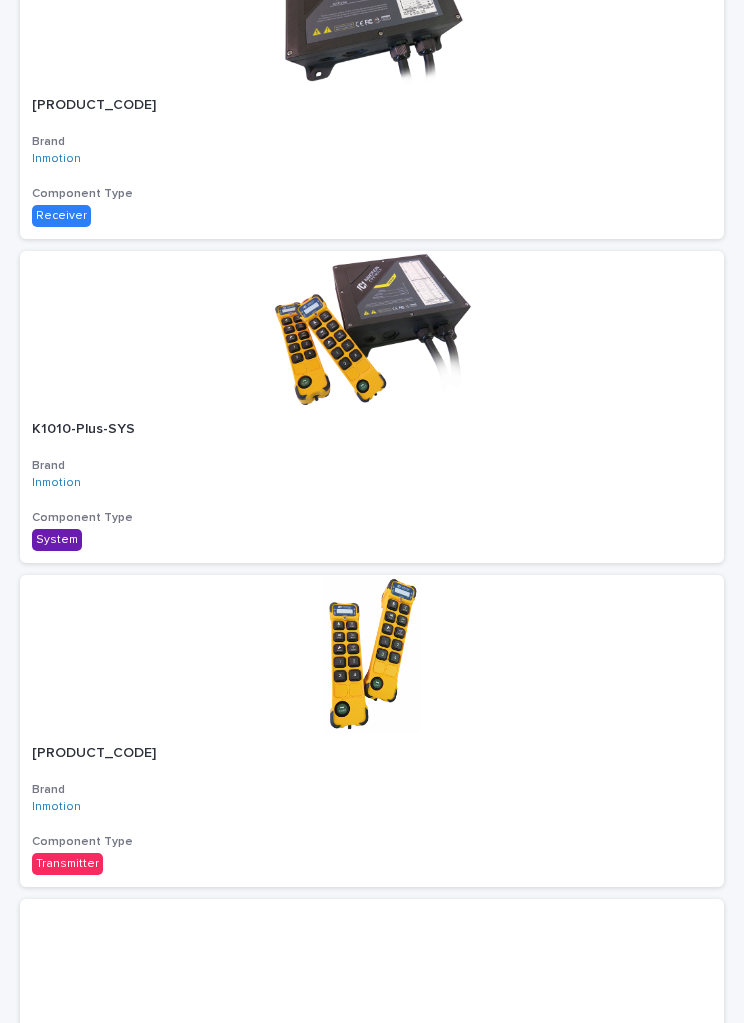 click at bounding box center (372, 330) 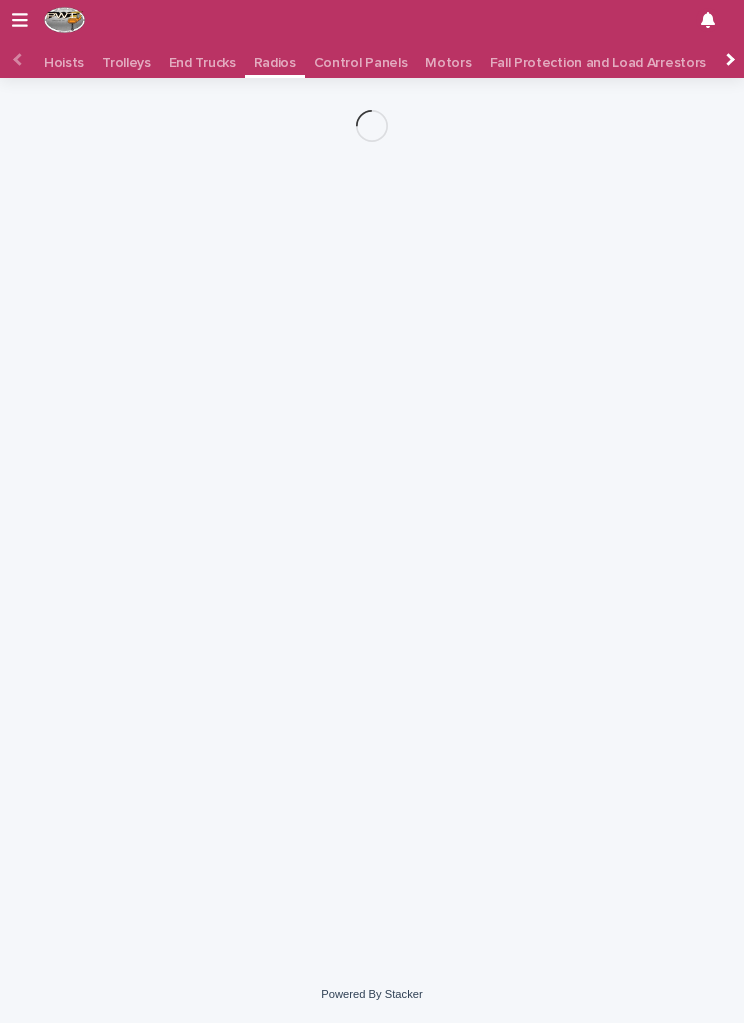 scroll, scrollTop: 17, scrollLeft: 0, axis: vertical 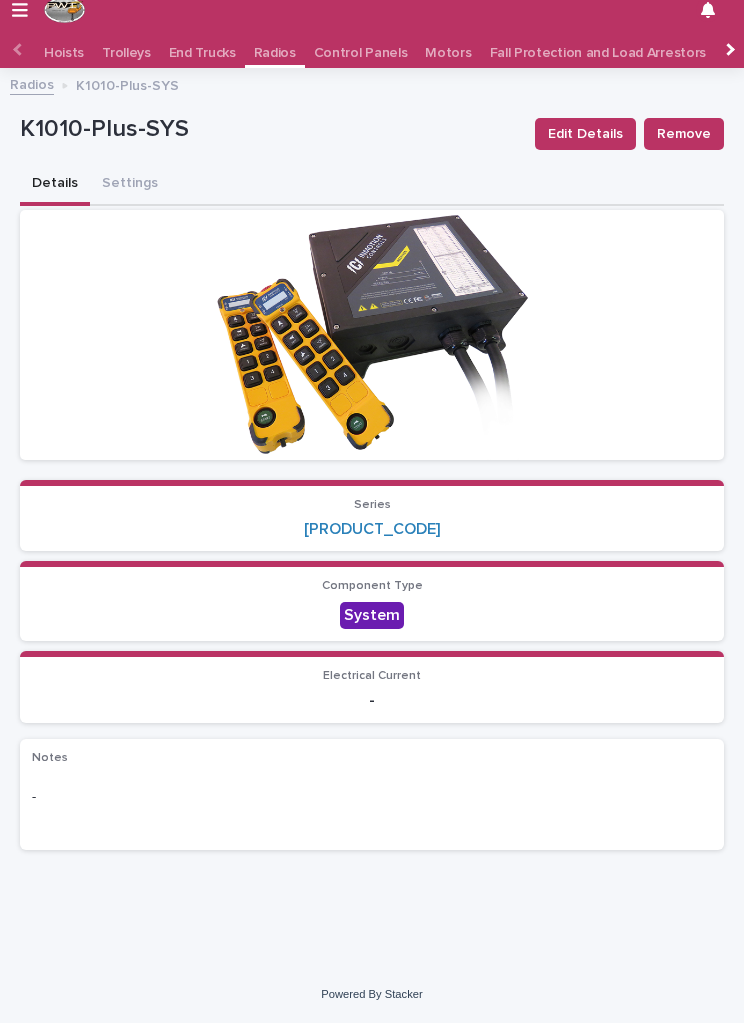 click on "Settings" at bounding box center [130, 185] 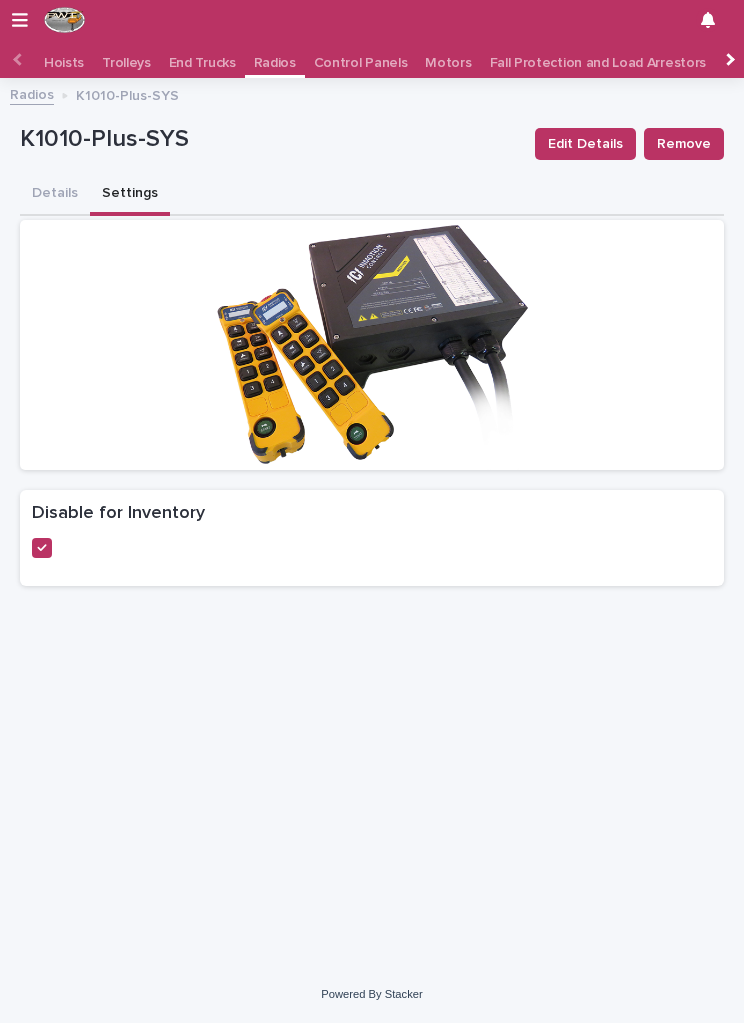 click on "Edit Details" at bounding box center [585, 144] 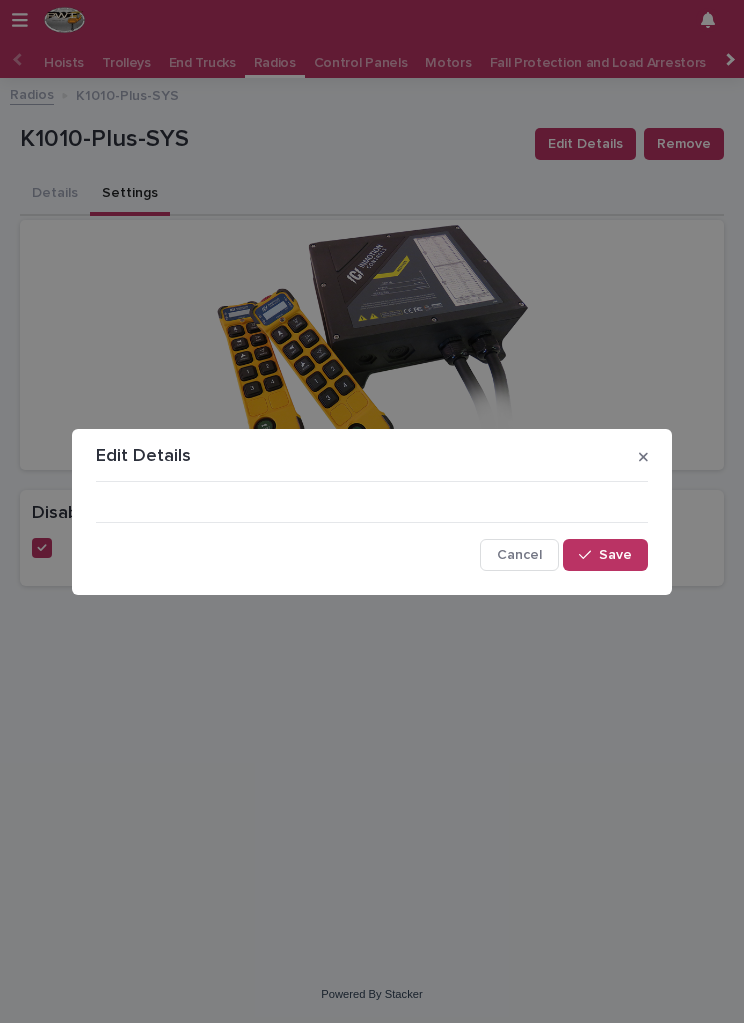 click on "Save" at bounding box center [615, 555] 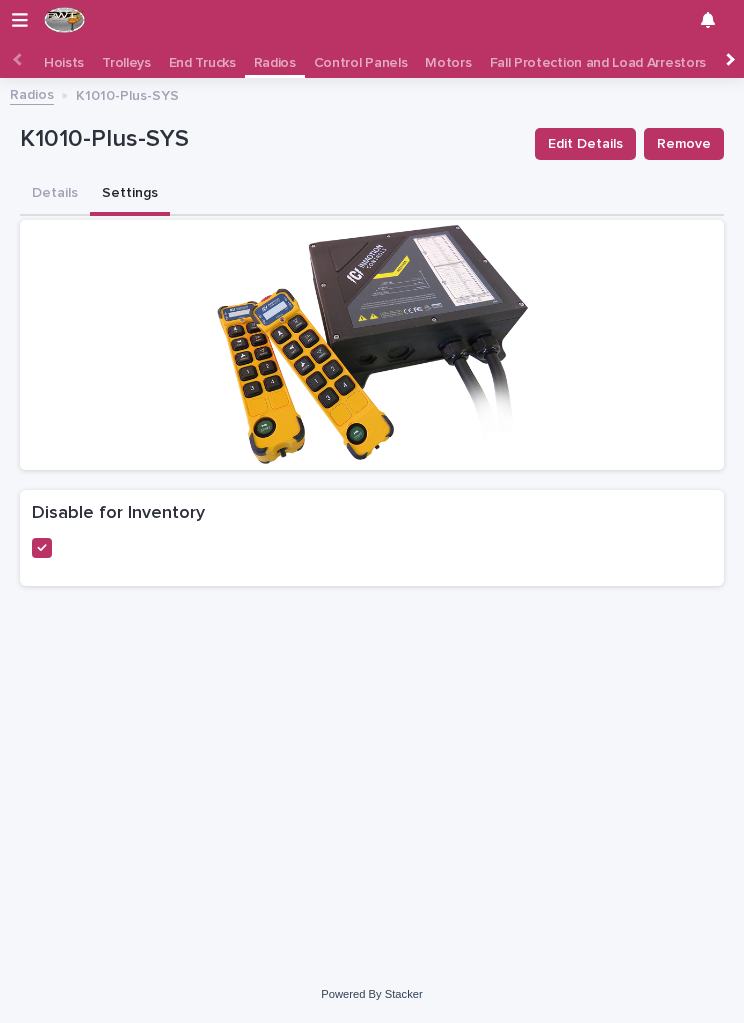 click on "Disable for Inventory" at bounding box center [372, 514] 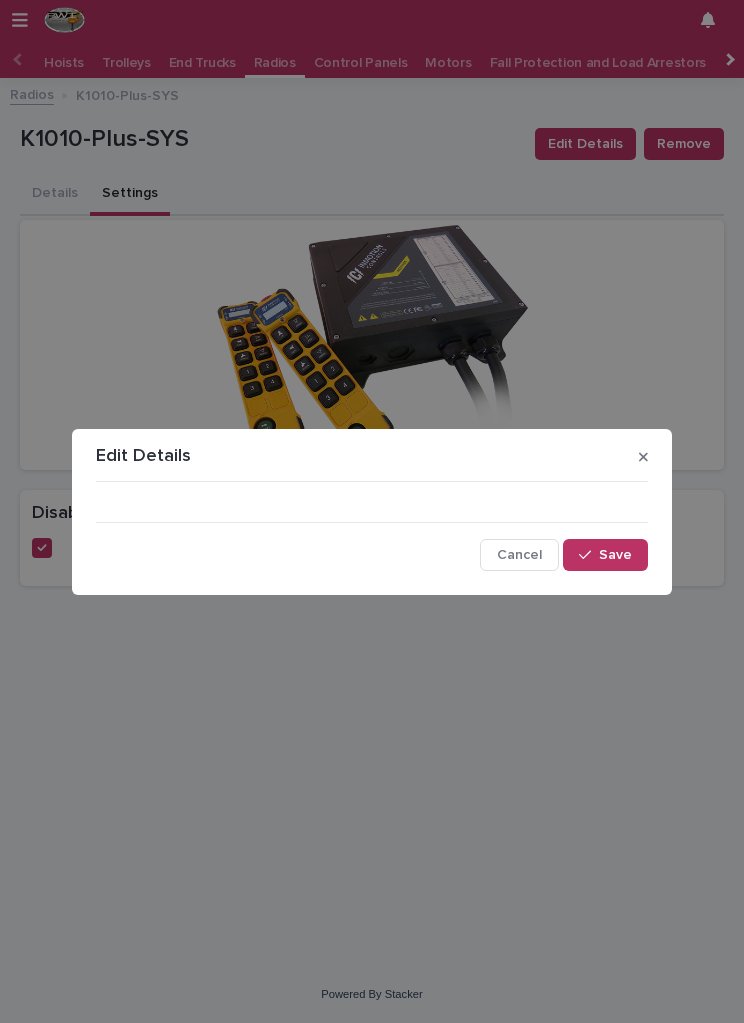 click at bounding box center (372, 481) 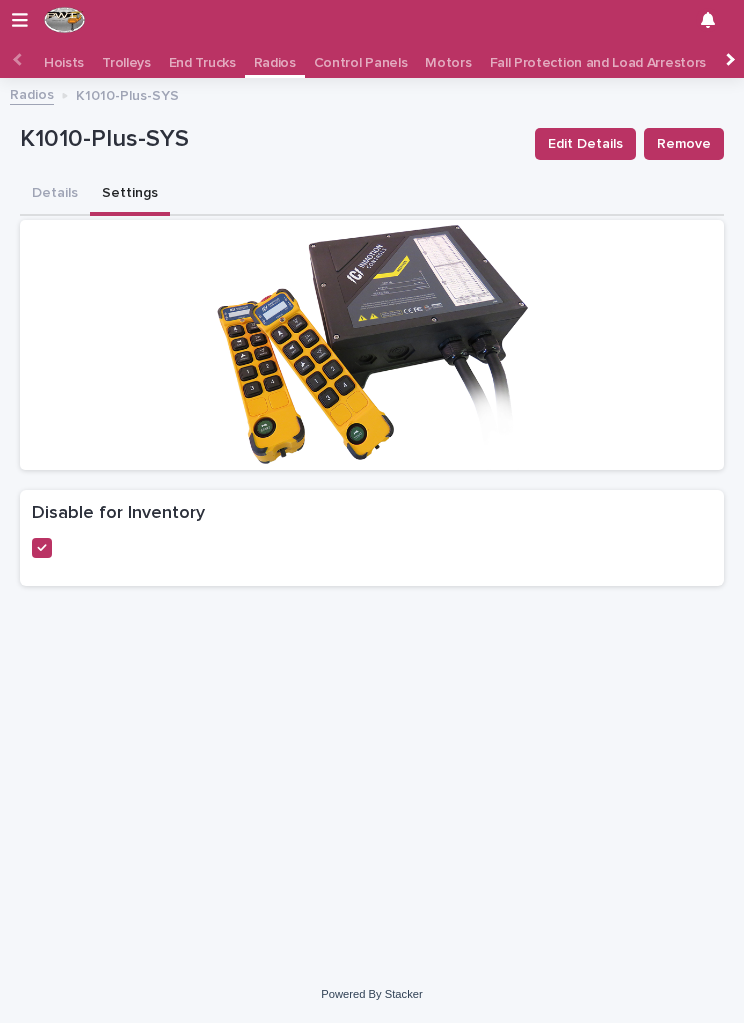 click on "Edit Details" at bounding box center [585, 144] 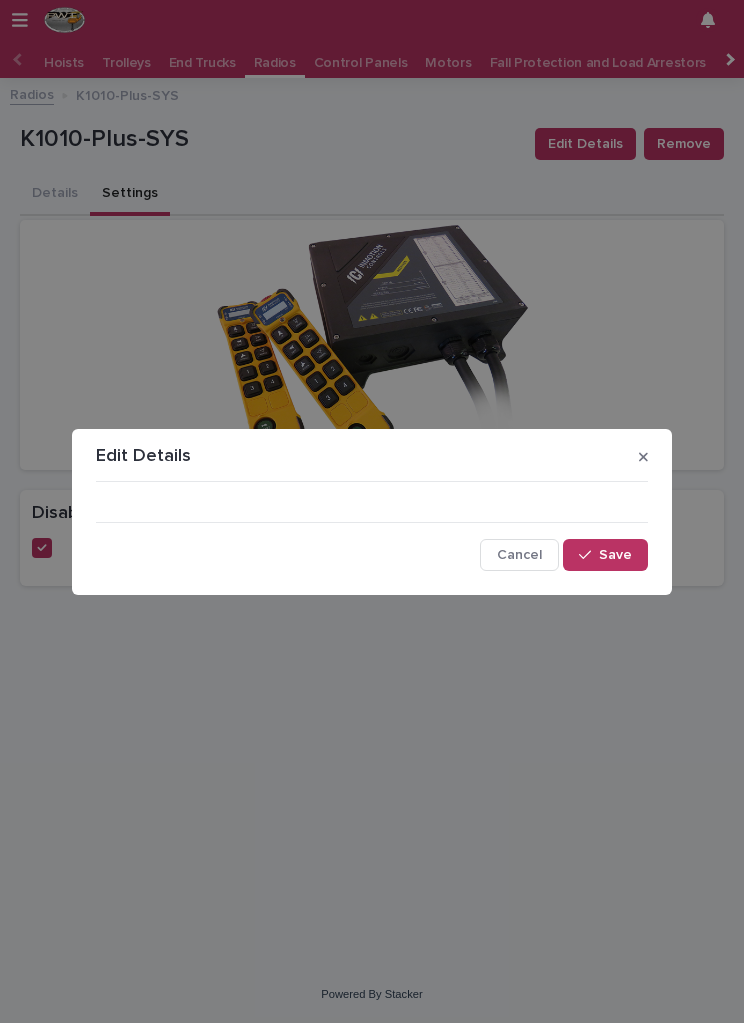 click at bounding box center [643, 457] 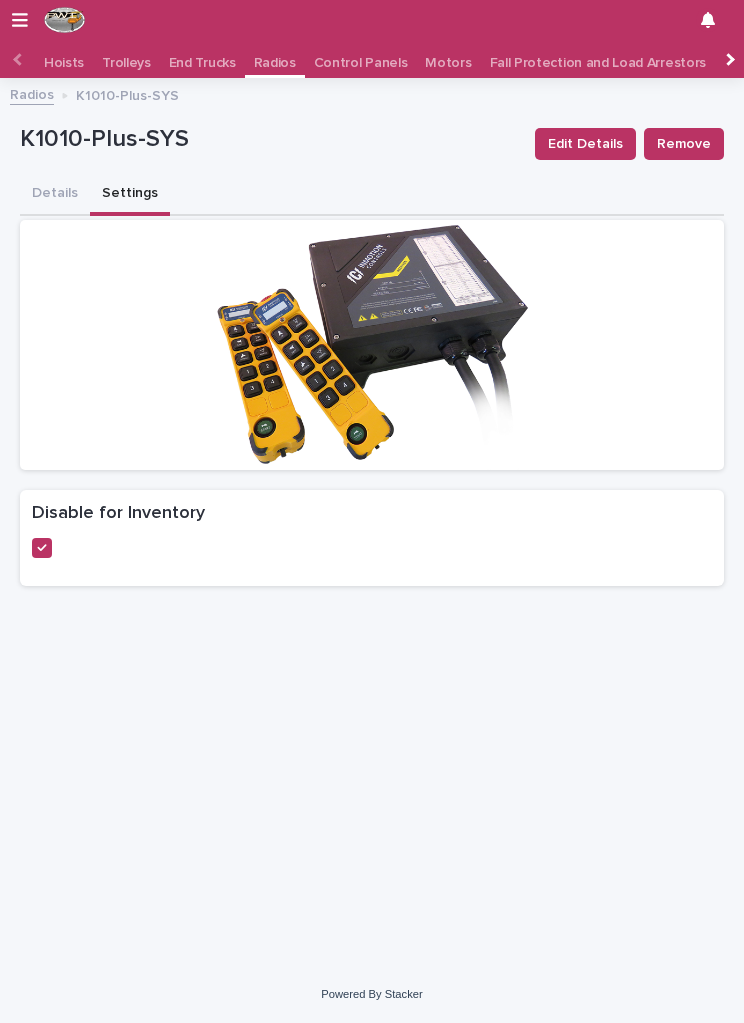 scroll, scrollTop: 0, scrollLeft: 0, axis: both 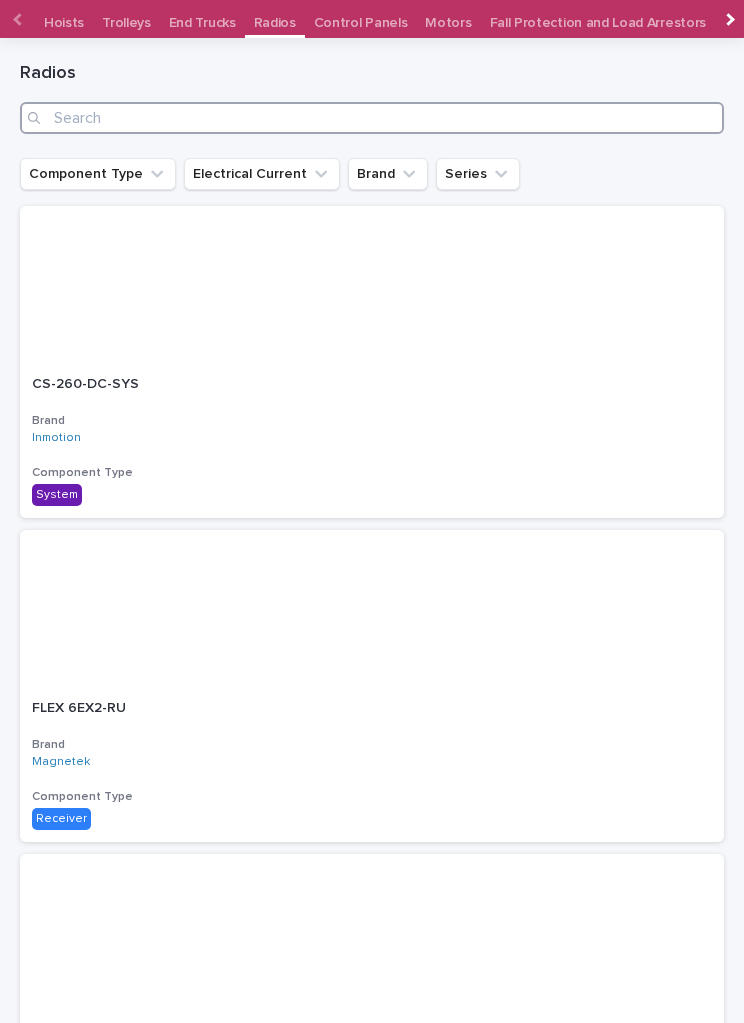click at bounding box center (372, 118) 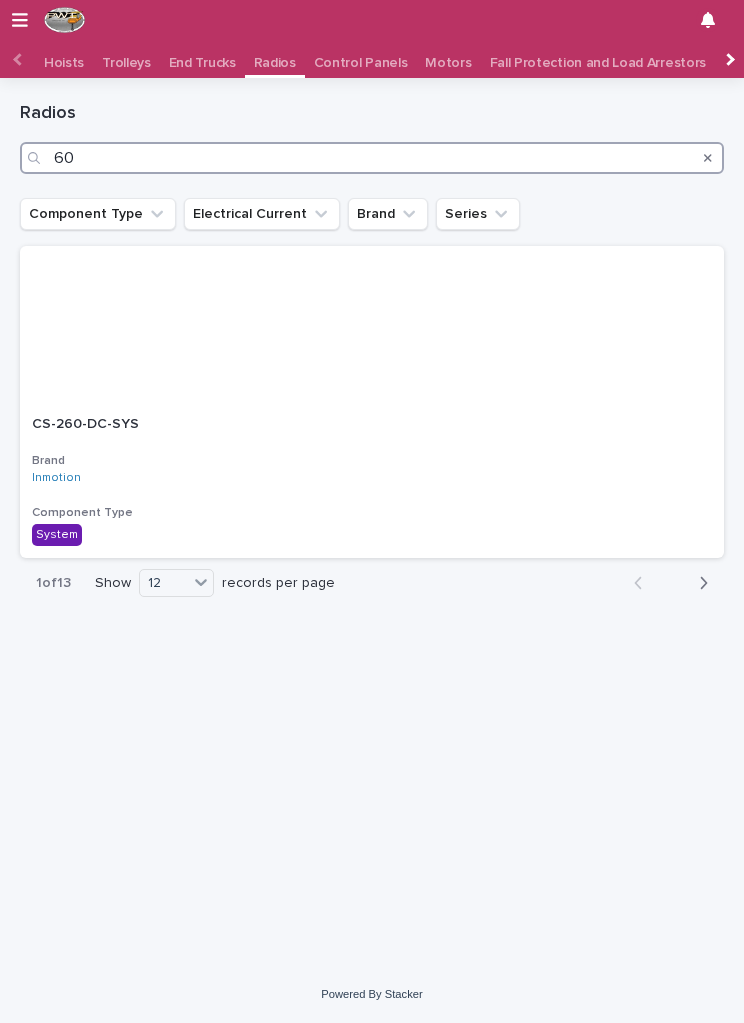 type on "606" 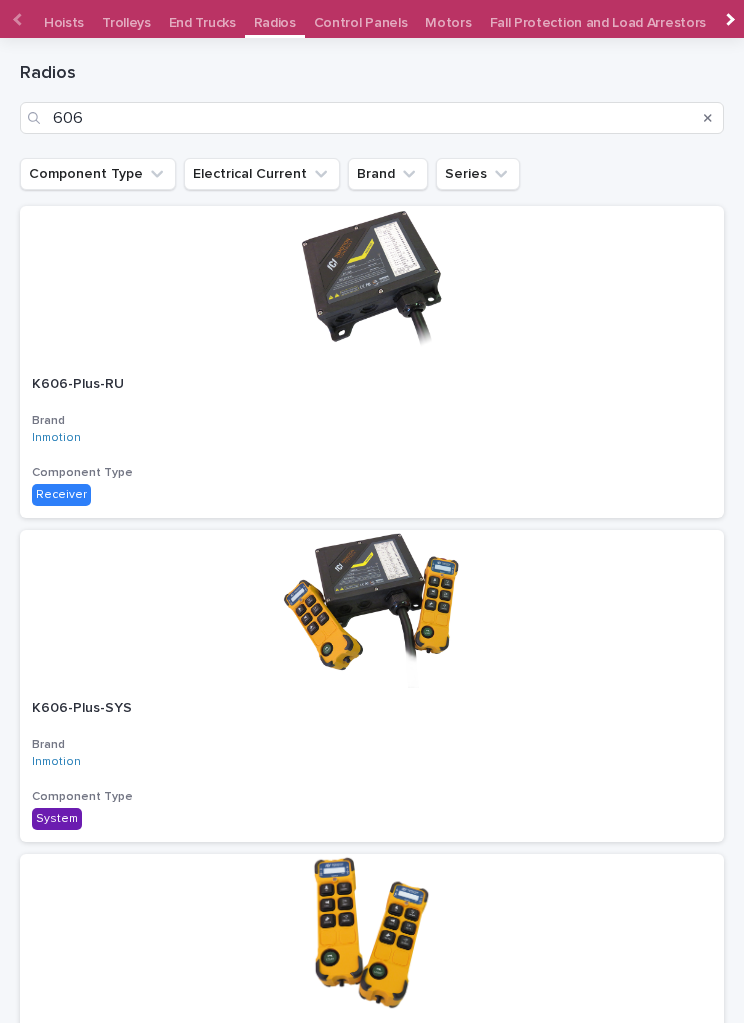click at bounding box center [372, 285] 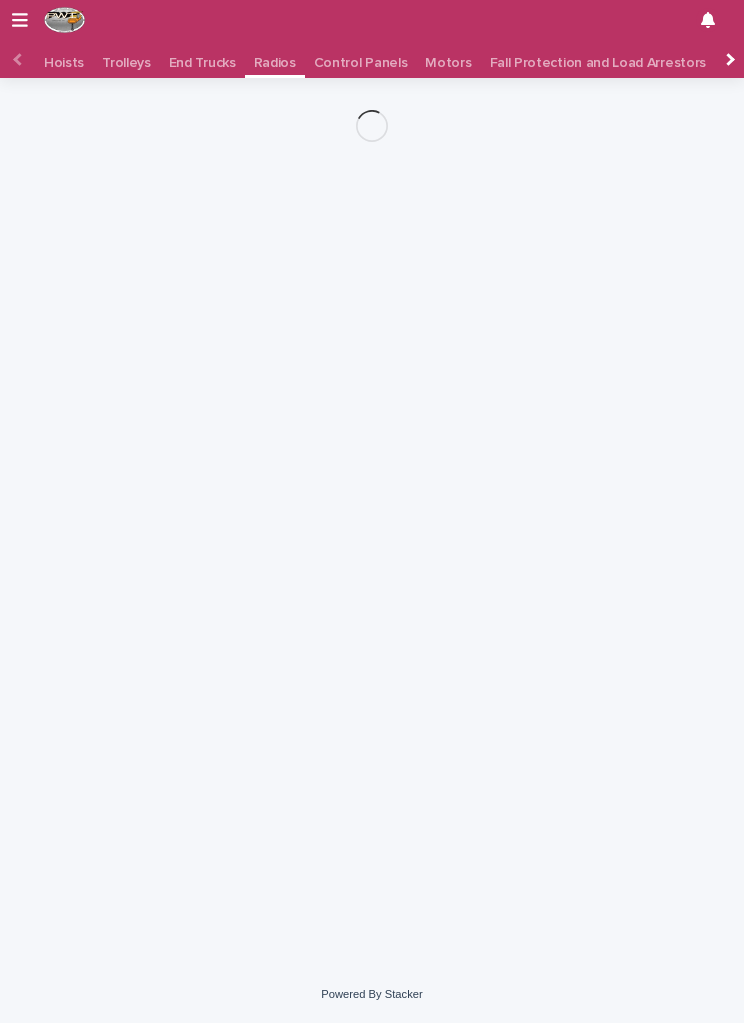 scroll, scrollTop: 13, scrollLeft: 0, axis: vertical 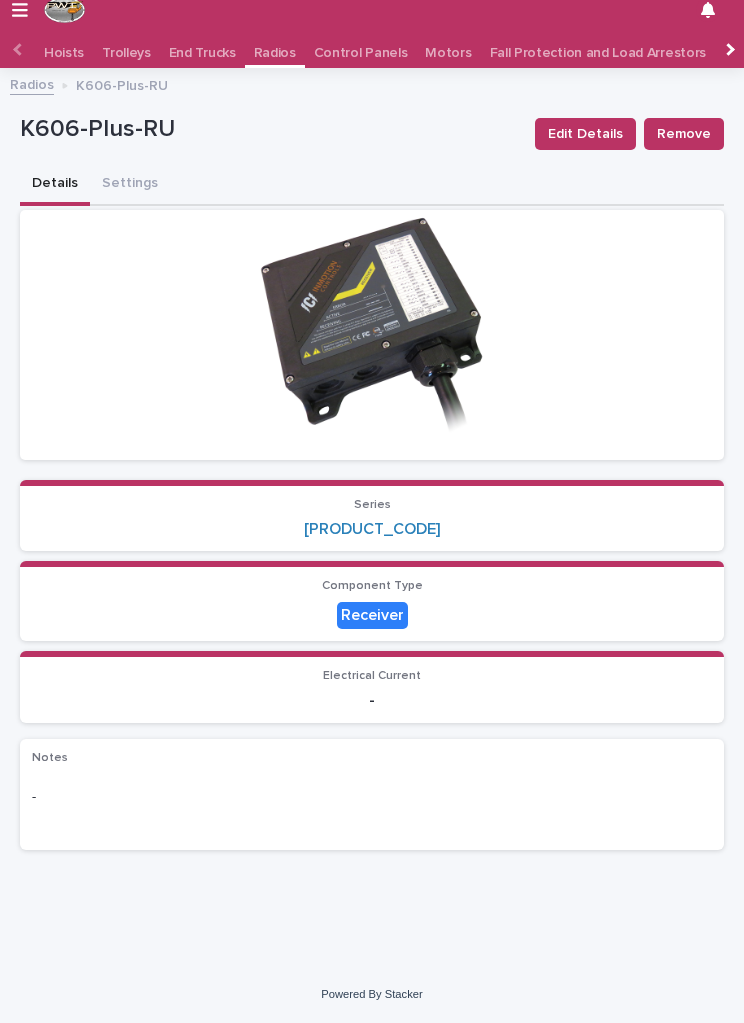 click on "Edit Details" at bounding box center [585, 134] 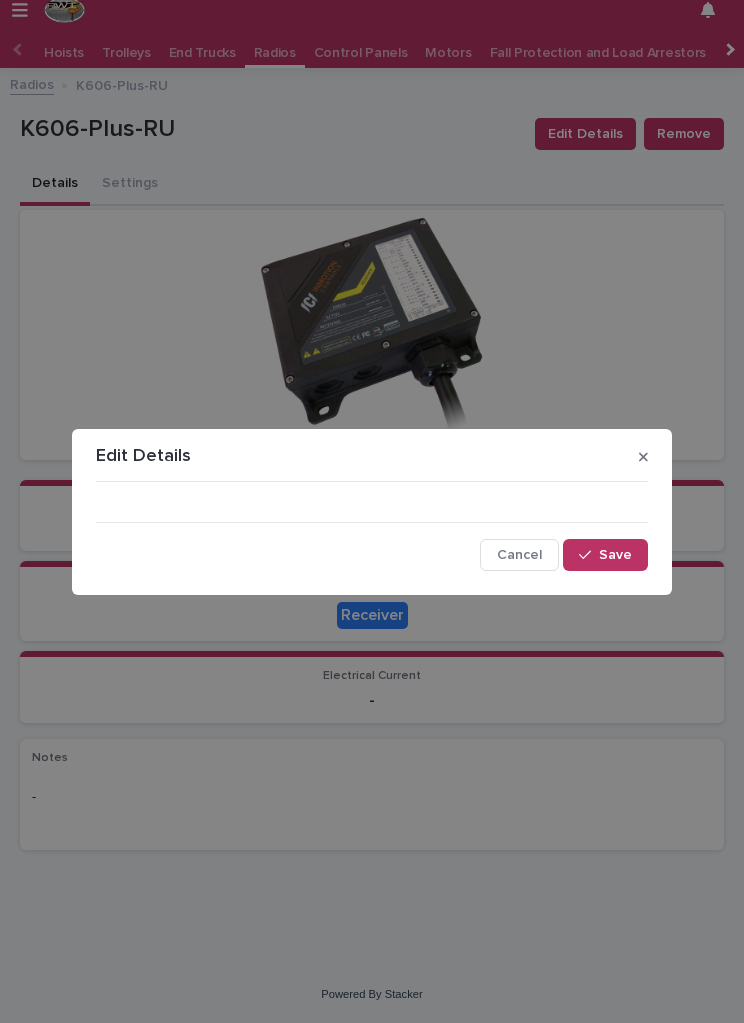 click on "Cancel Save" at bounding box center (372, 530) 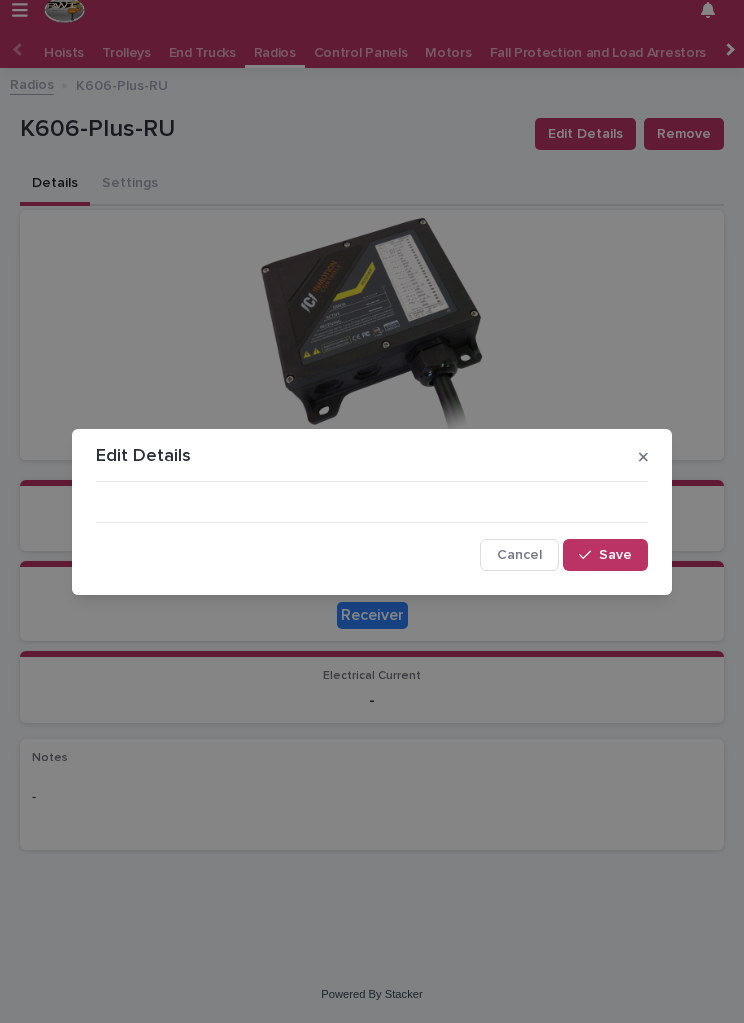 click on "Edit Details Cancel Save" at bounding box center (372, 511) 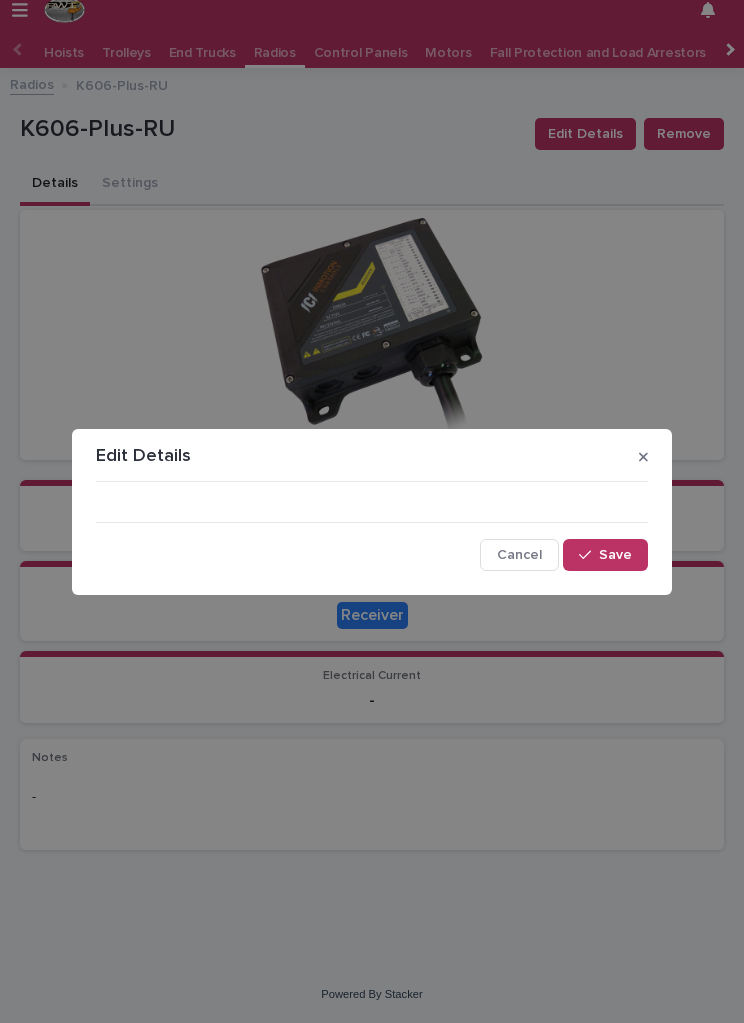 click on "Cancel" at bounding box center (519, 555) 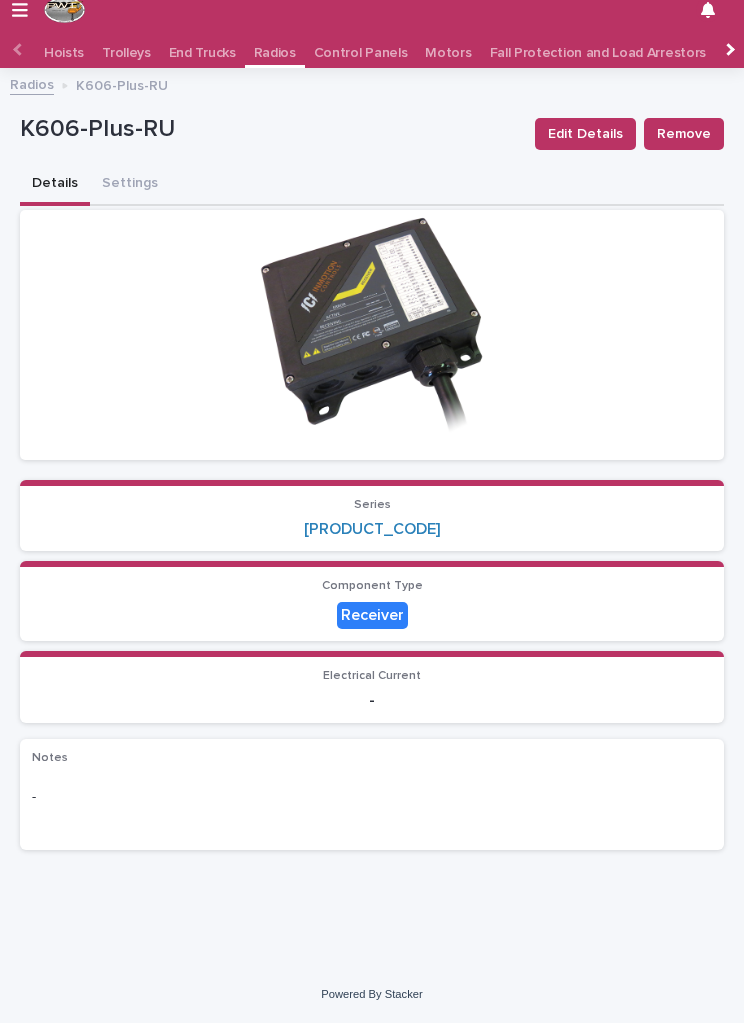 click on "Settings" at bounding box center [130, 185] 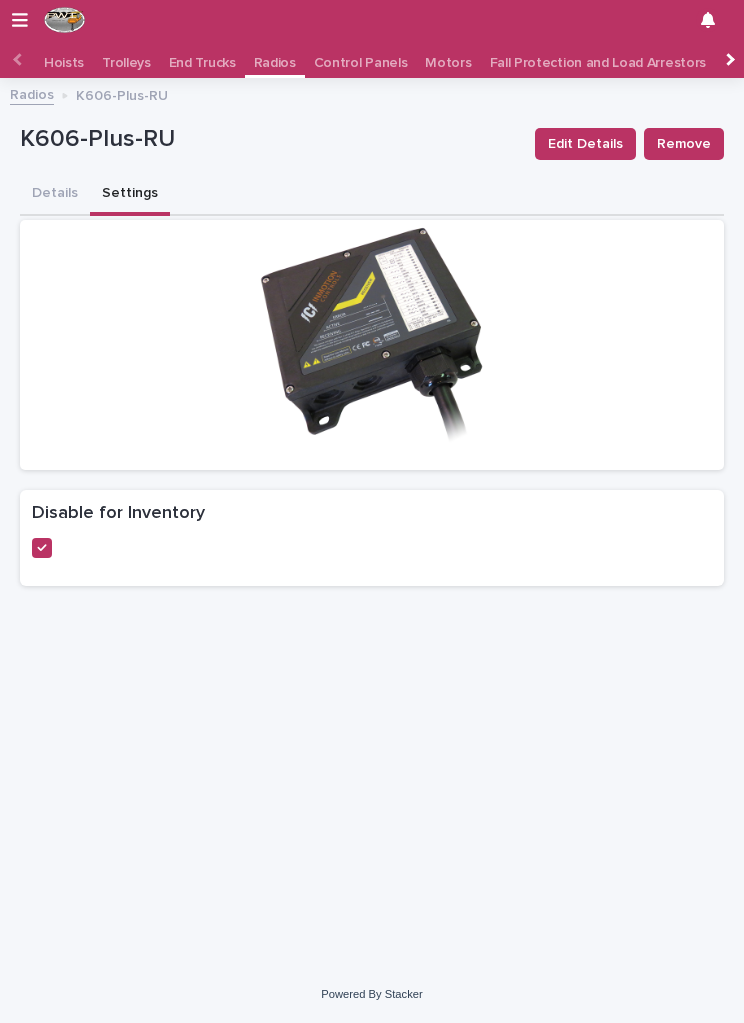 click at bounding box center [42, 548] 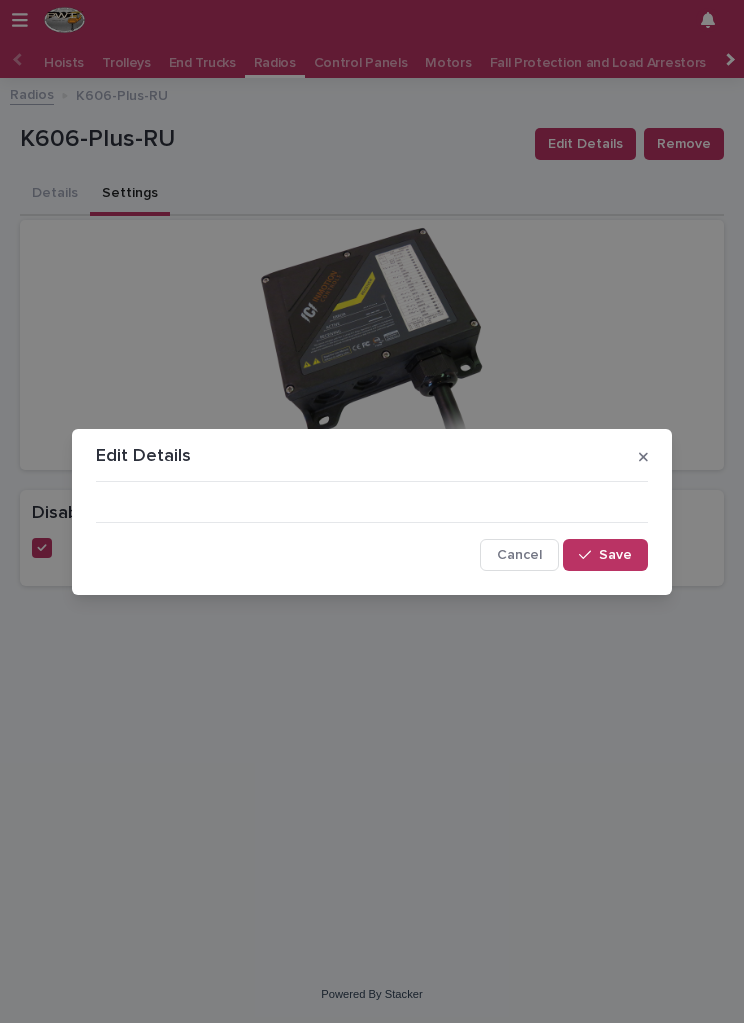 click on "Edit Details Cancel Save" at bounding box center (372, 511) 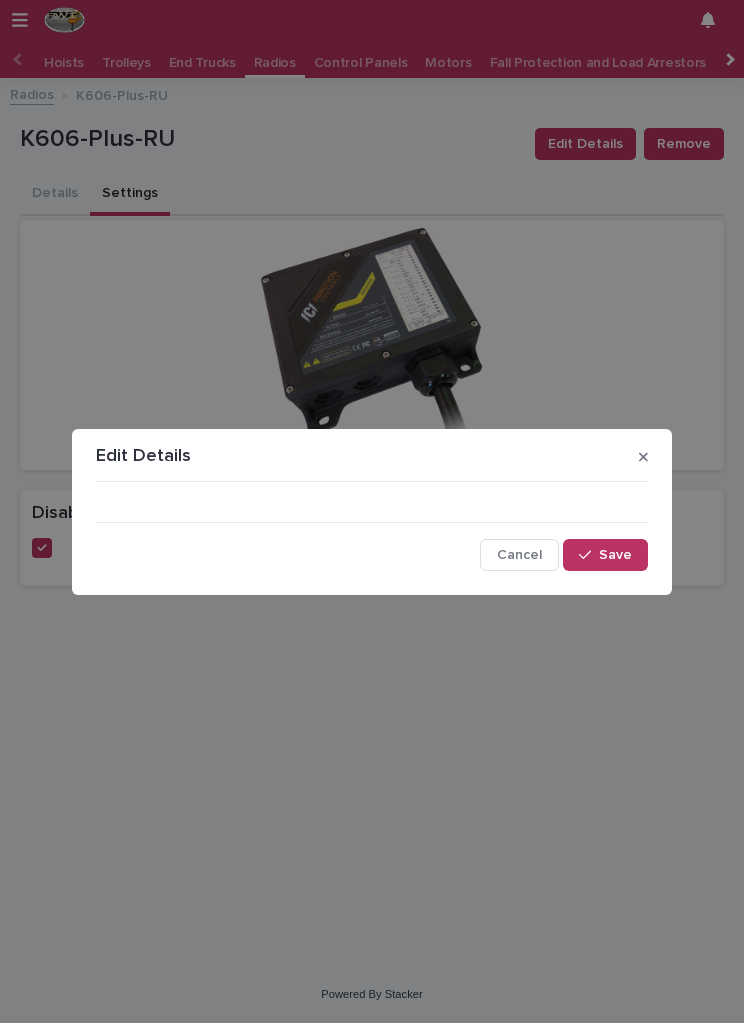 click on "Edit Details Cancel Save" at bounding box center (372, 512) 